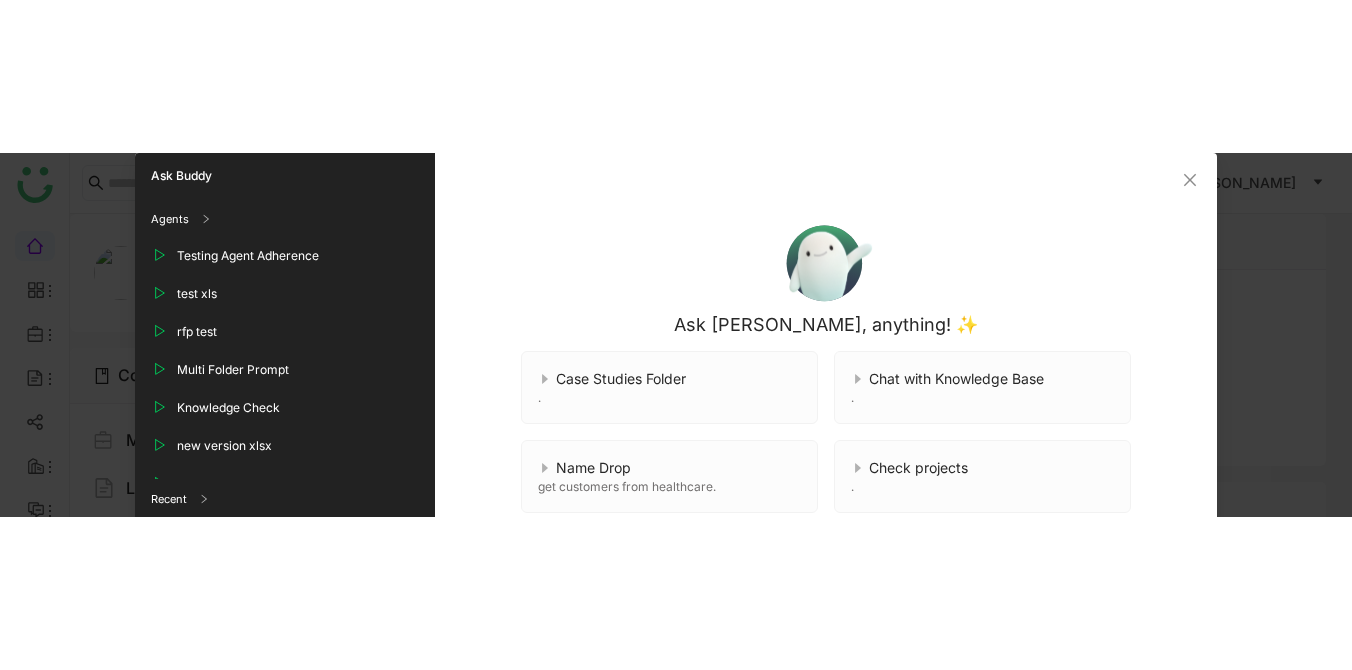 scroll, scrollTop: 0, scrollLeft: 0, axis: both 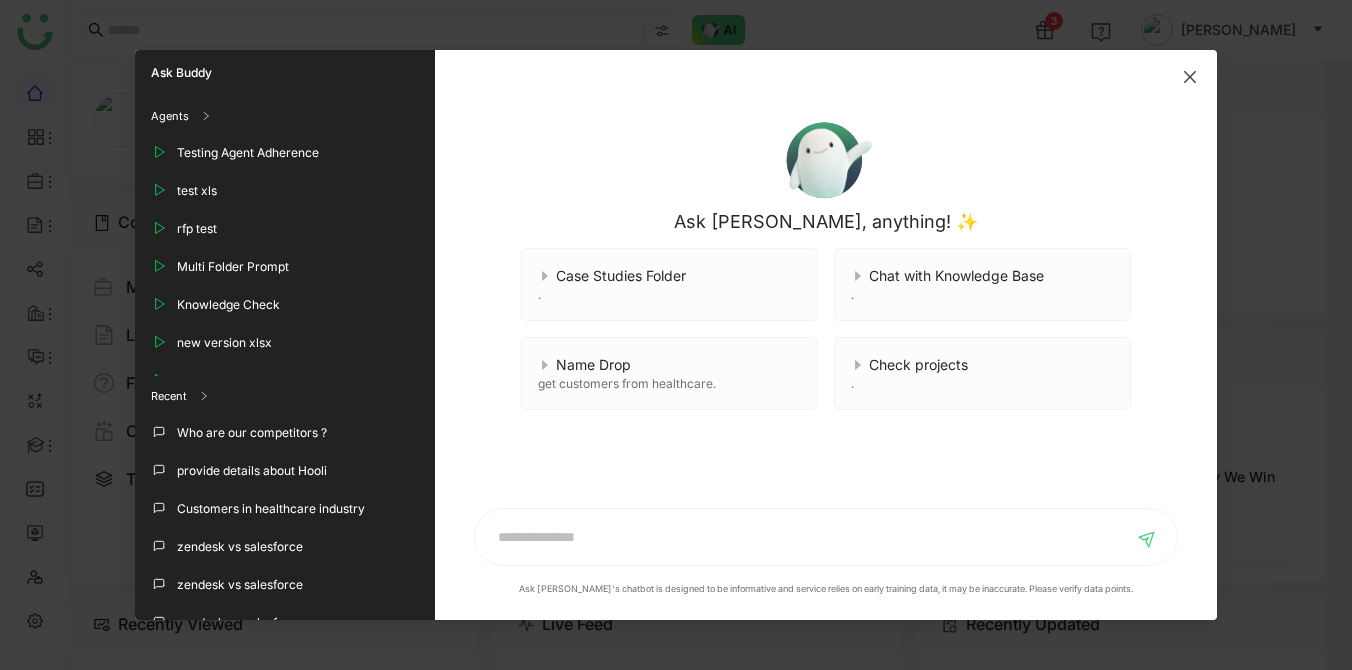 click 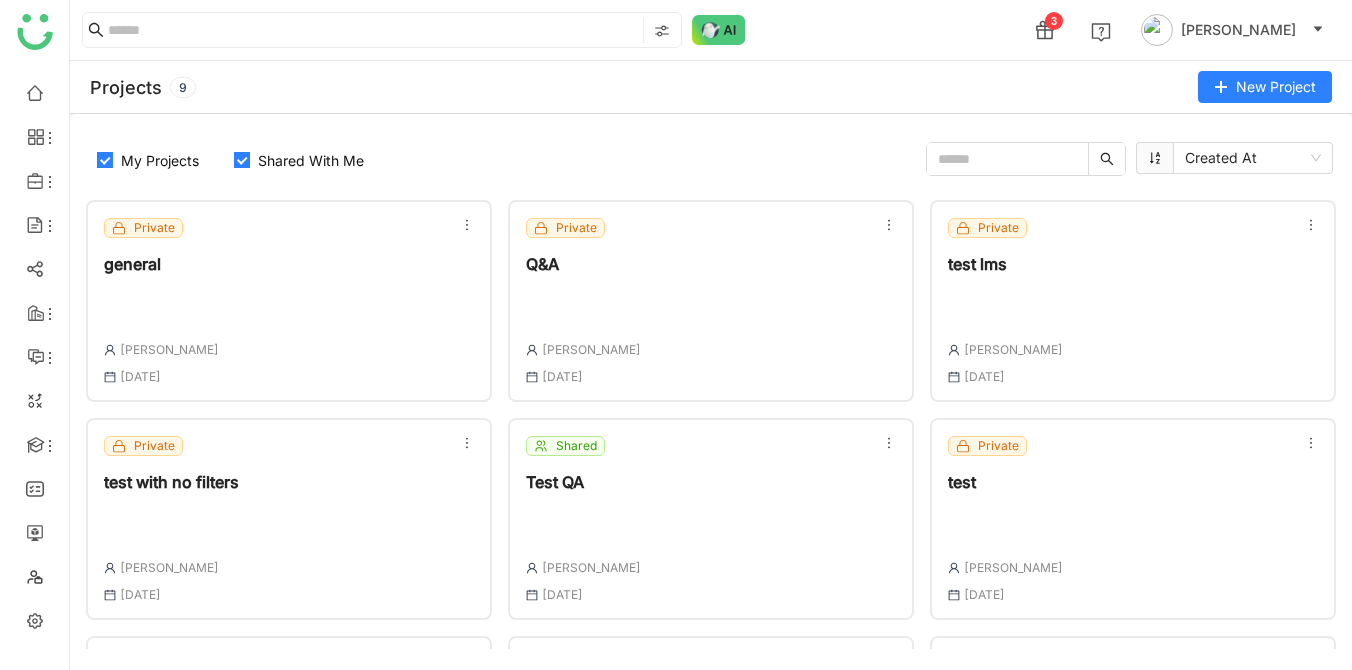scroll, scrollTop: 0, scrollLeft: 0, axis: both 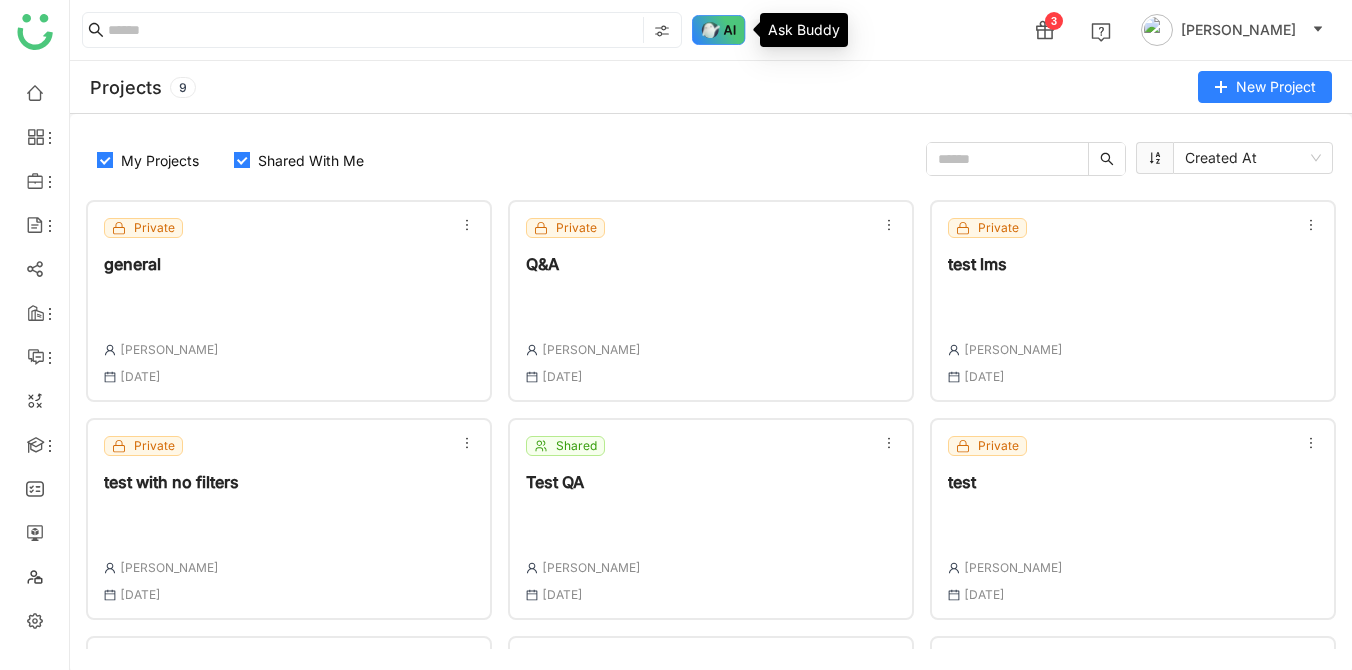 click 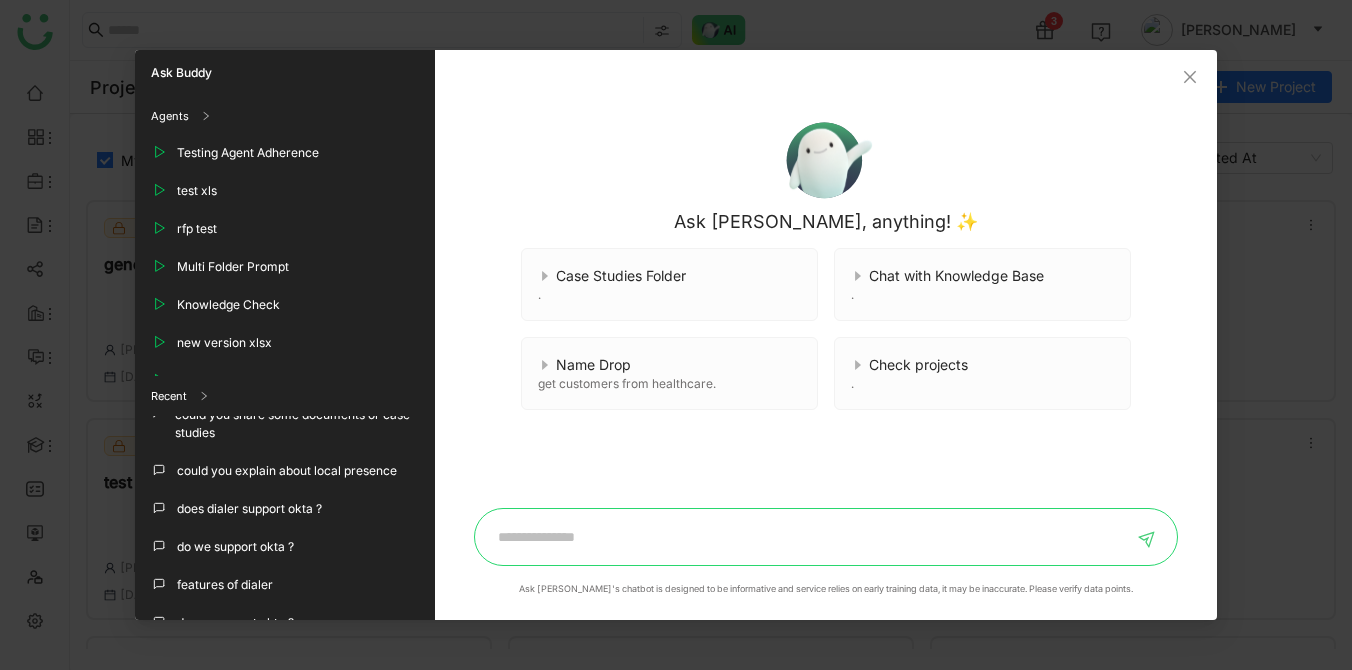 scroll, scrollTop: 455, scrollLeft: 0, axis: vertical 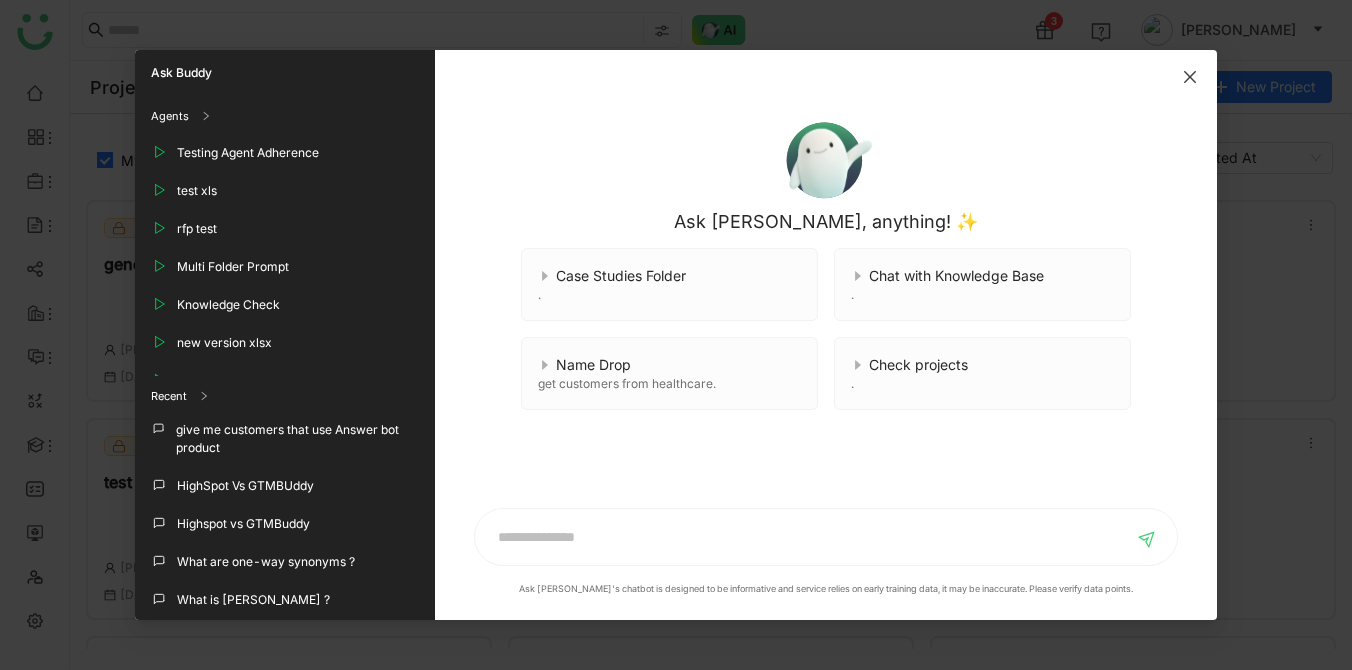 click 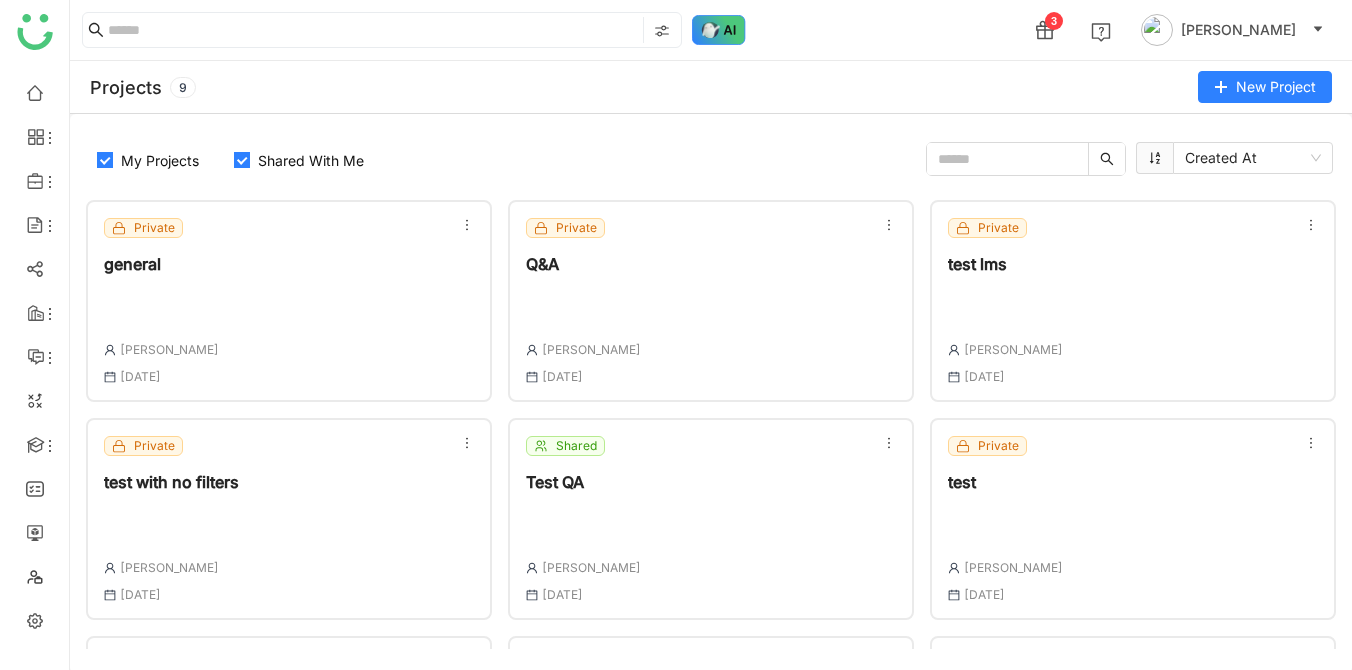 click 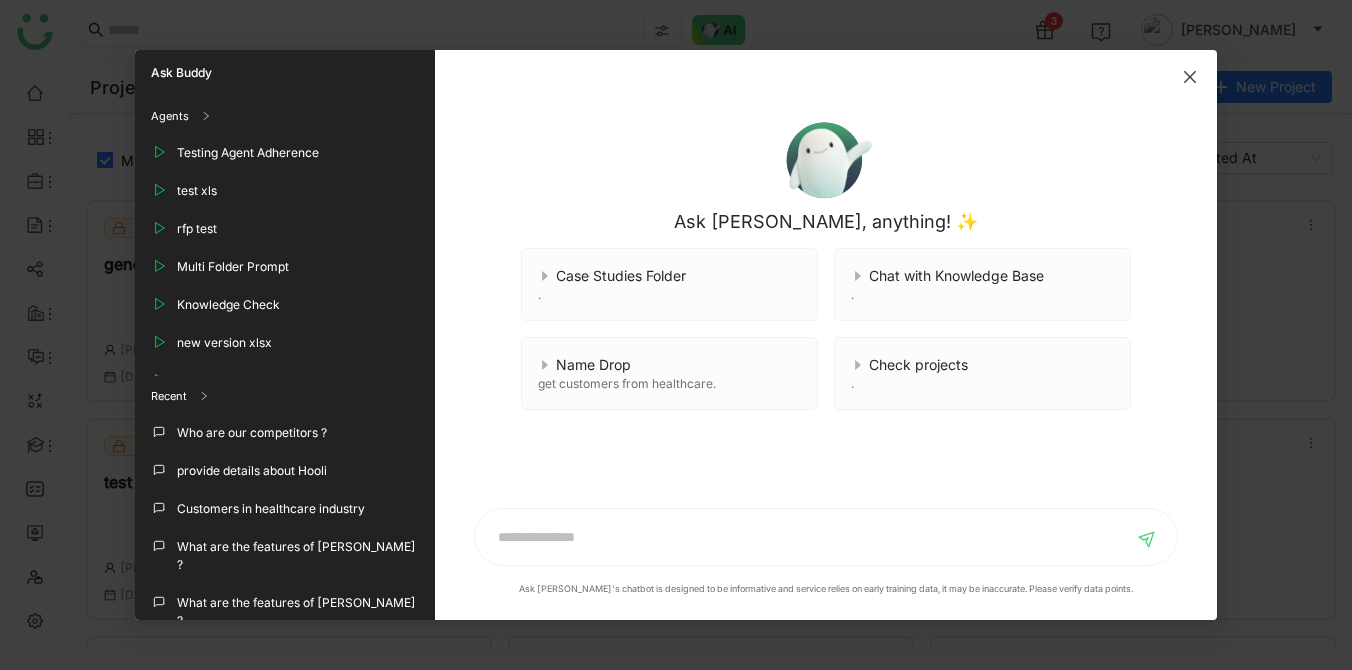 click at bounding box center (1190, 77) 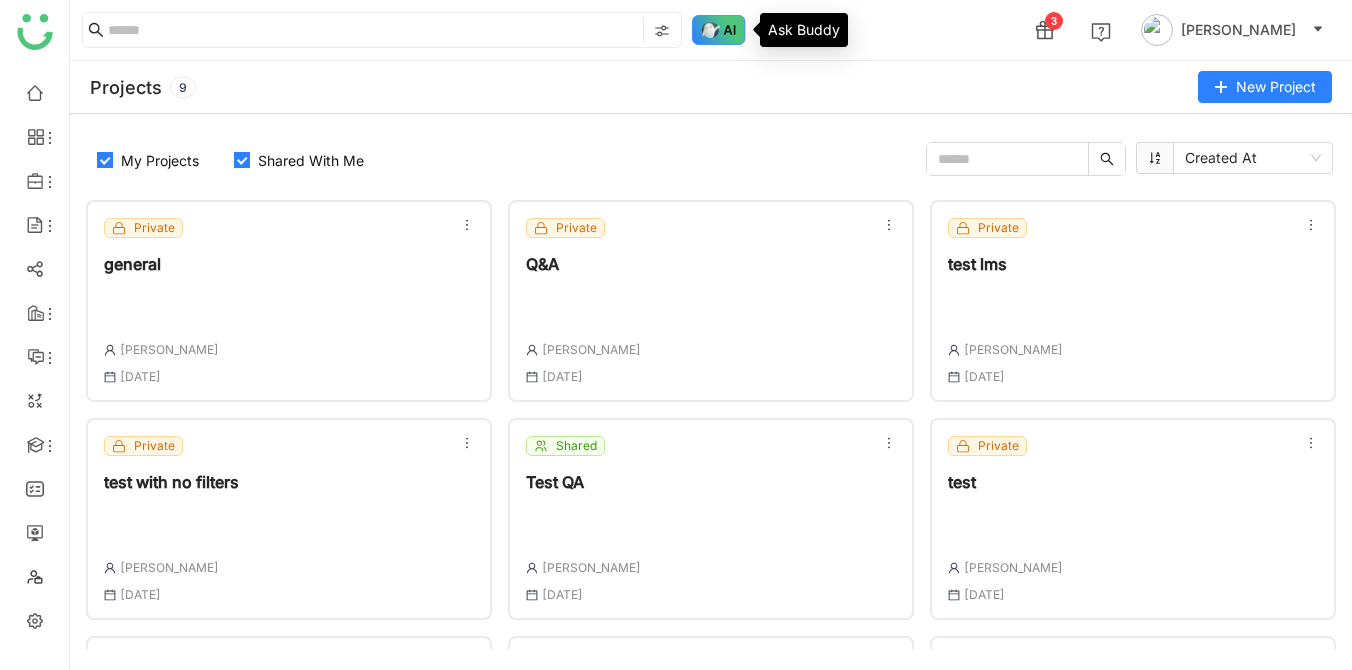 click 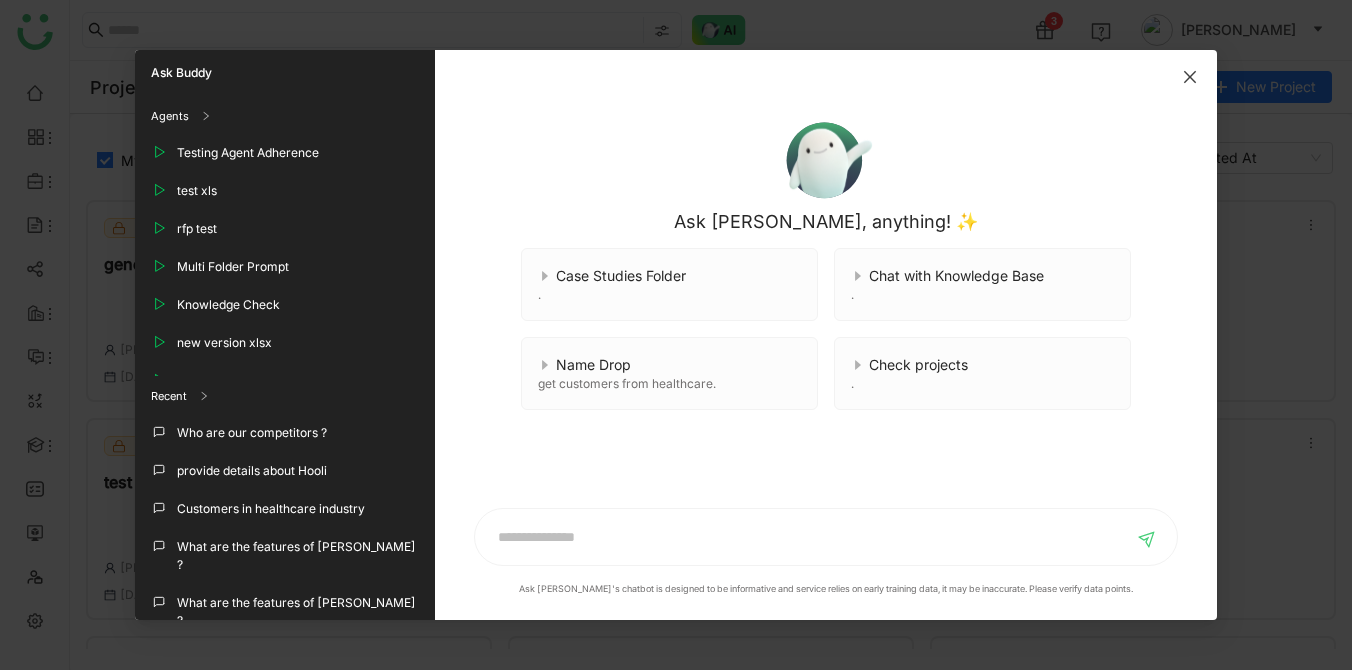 click at bounding box center [1190, 77] 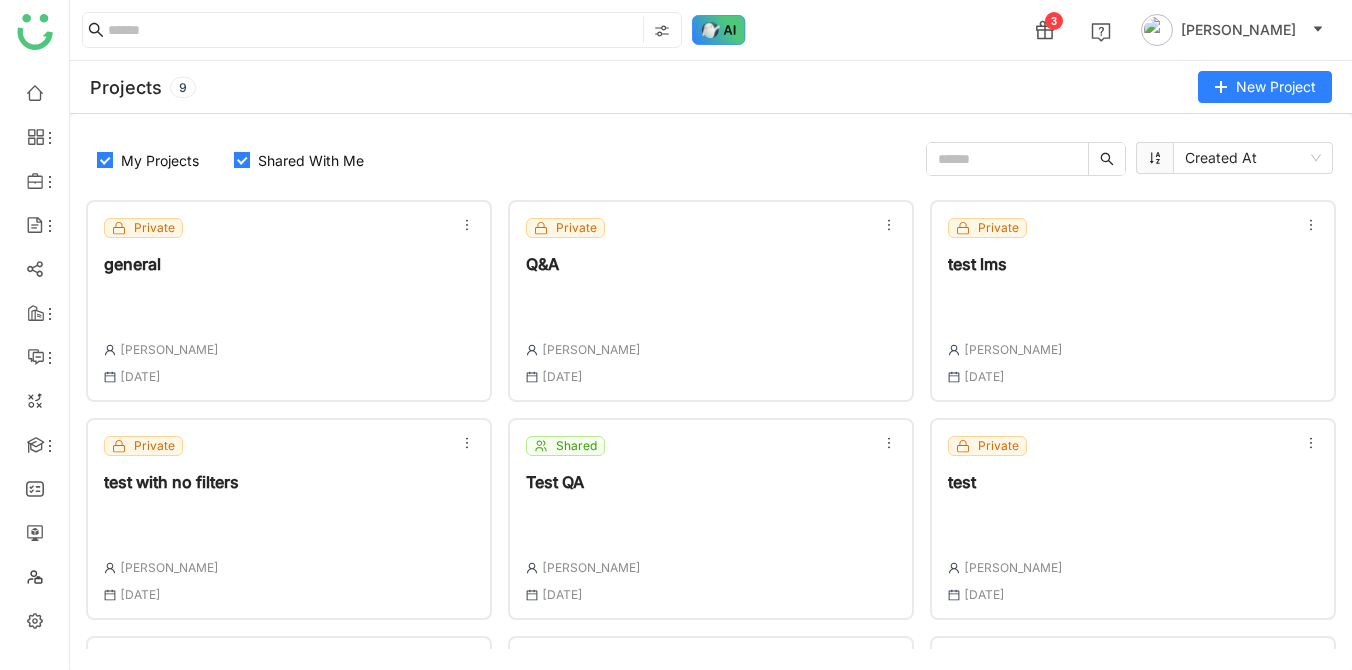 click 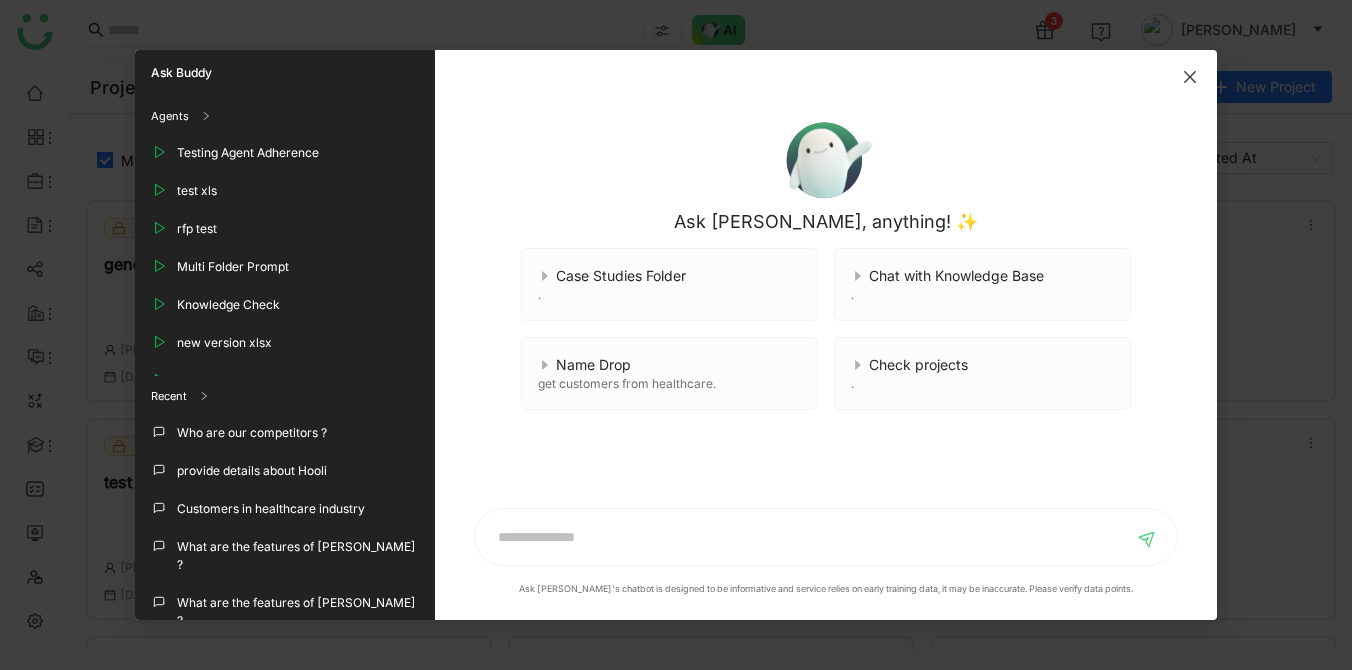 click 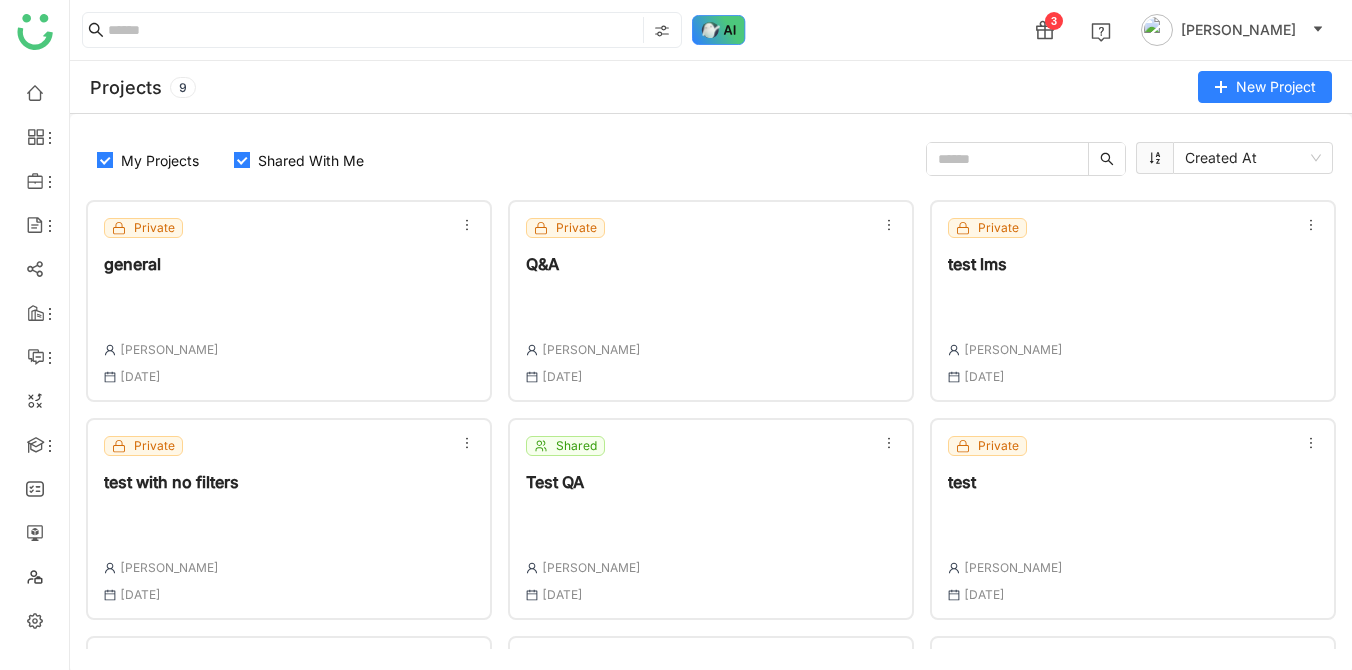 click 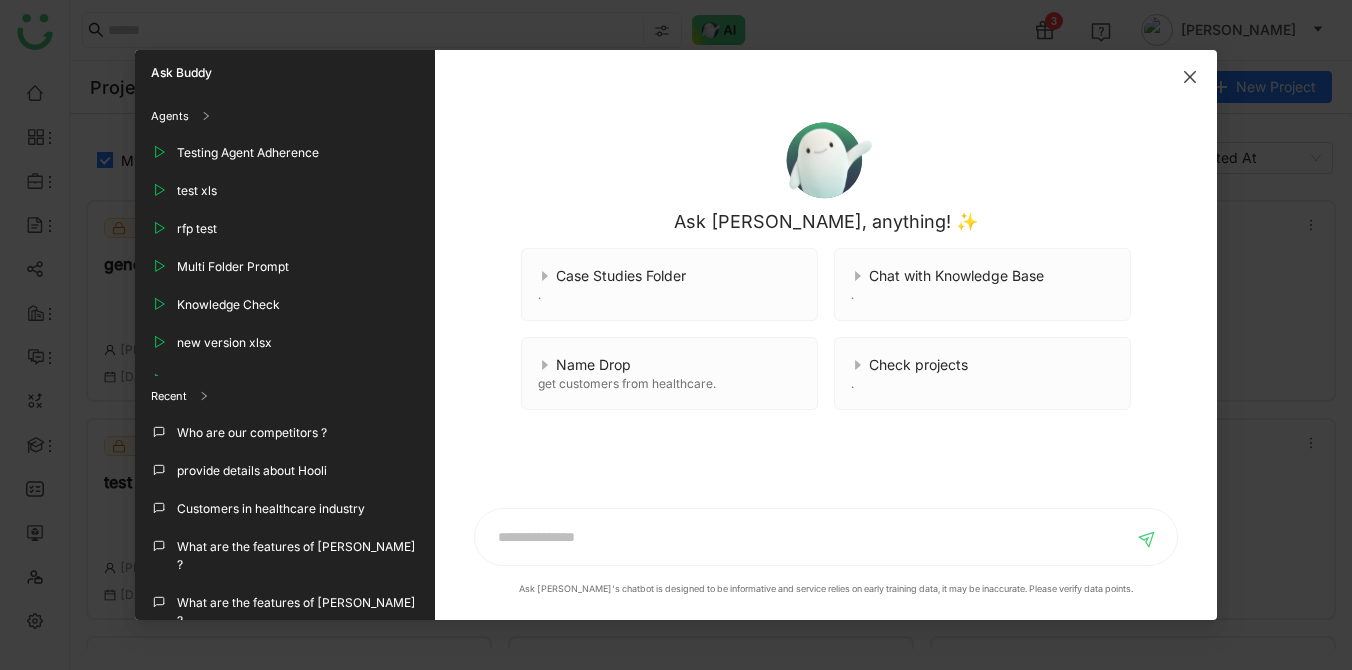 click 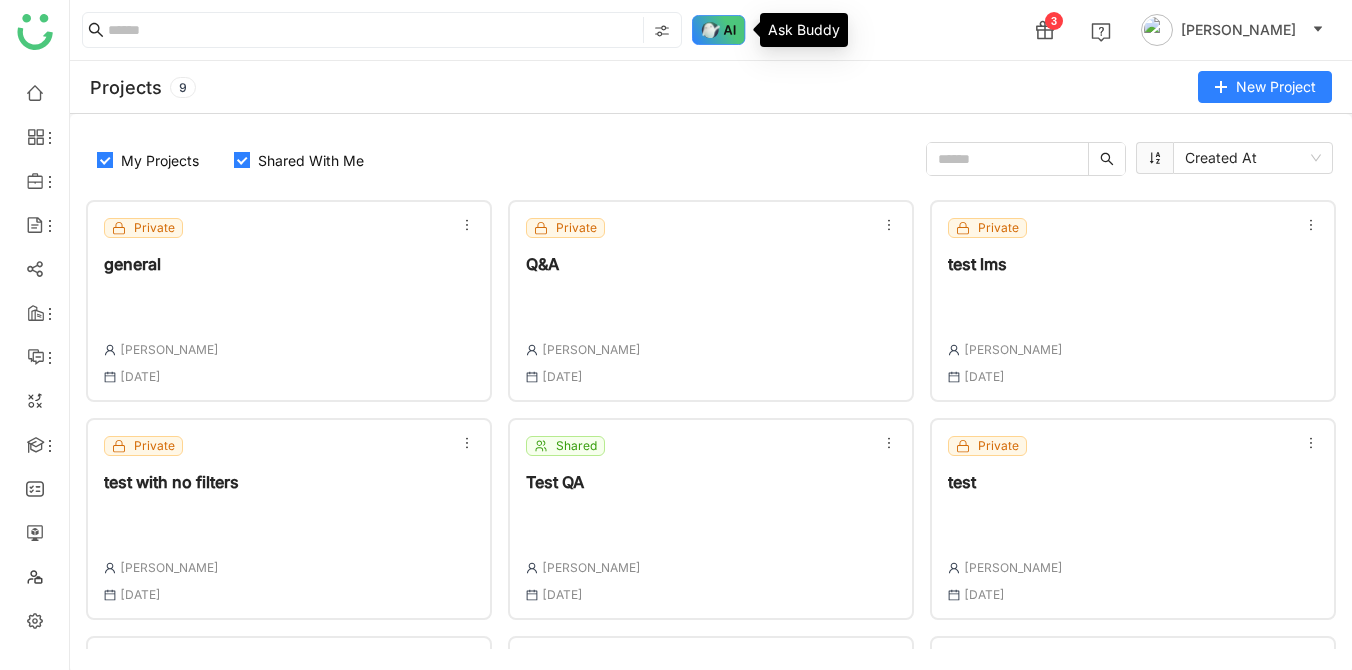 click 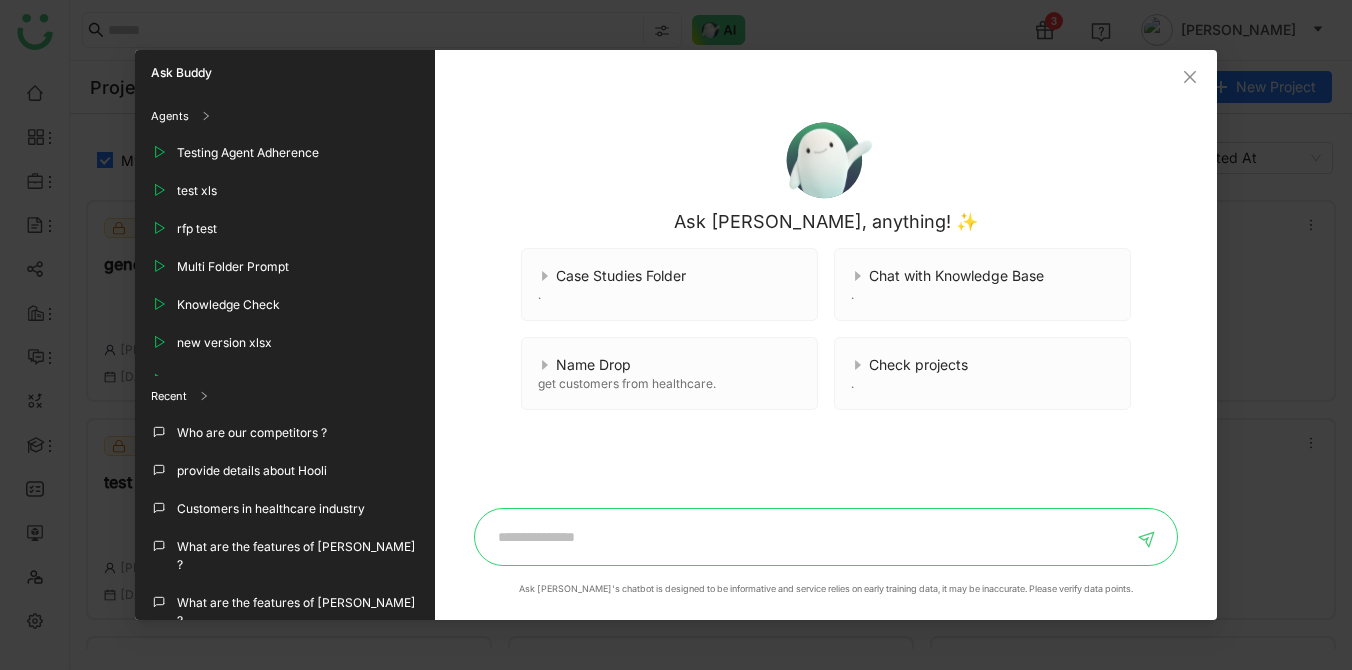 click at bounding box center (810, 537) 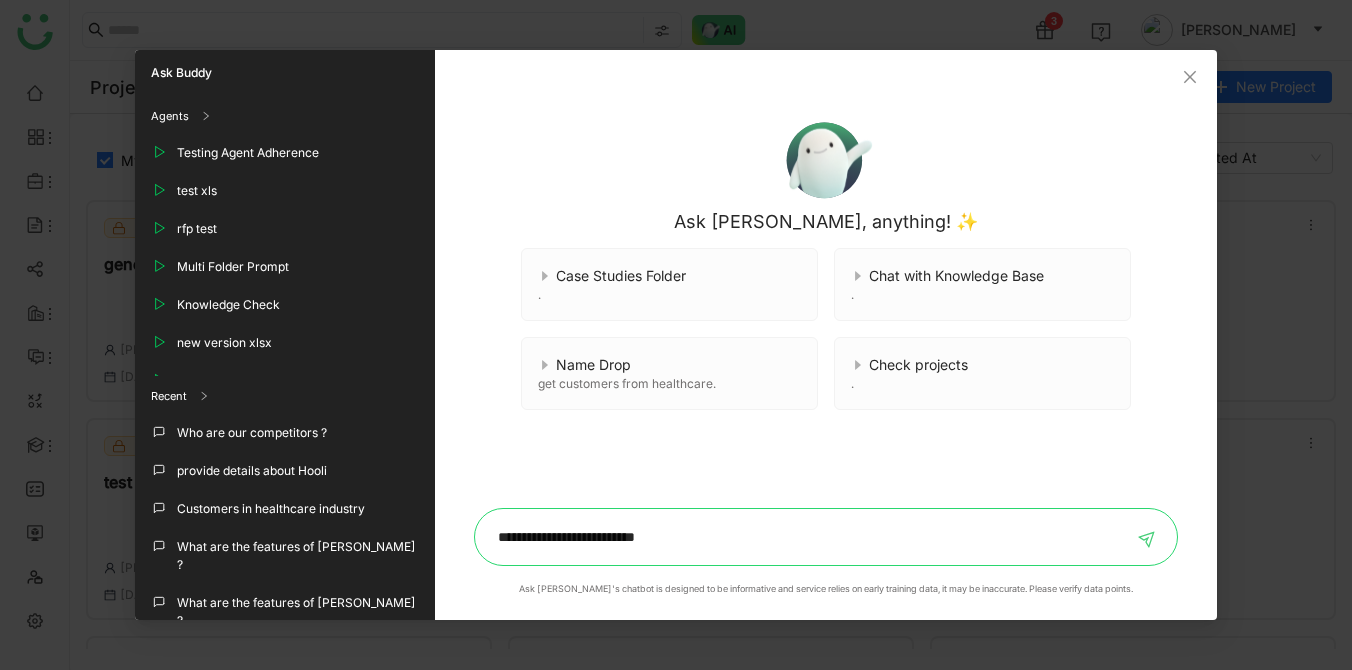 type on "**********" 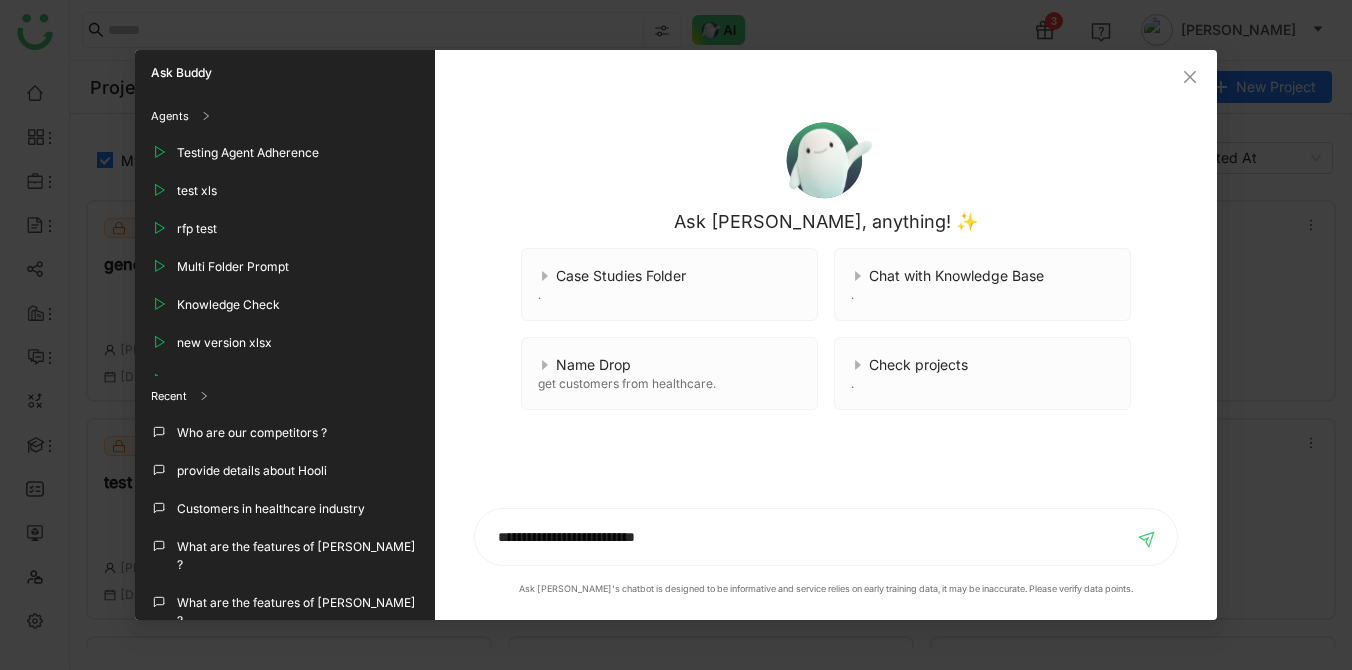 type 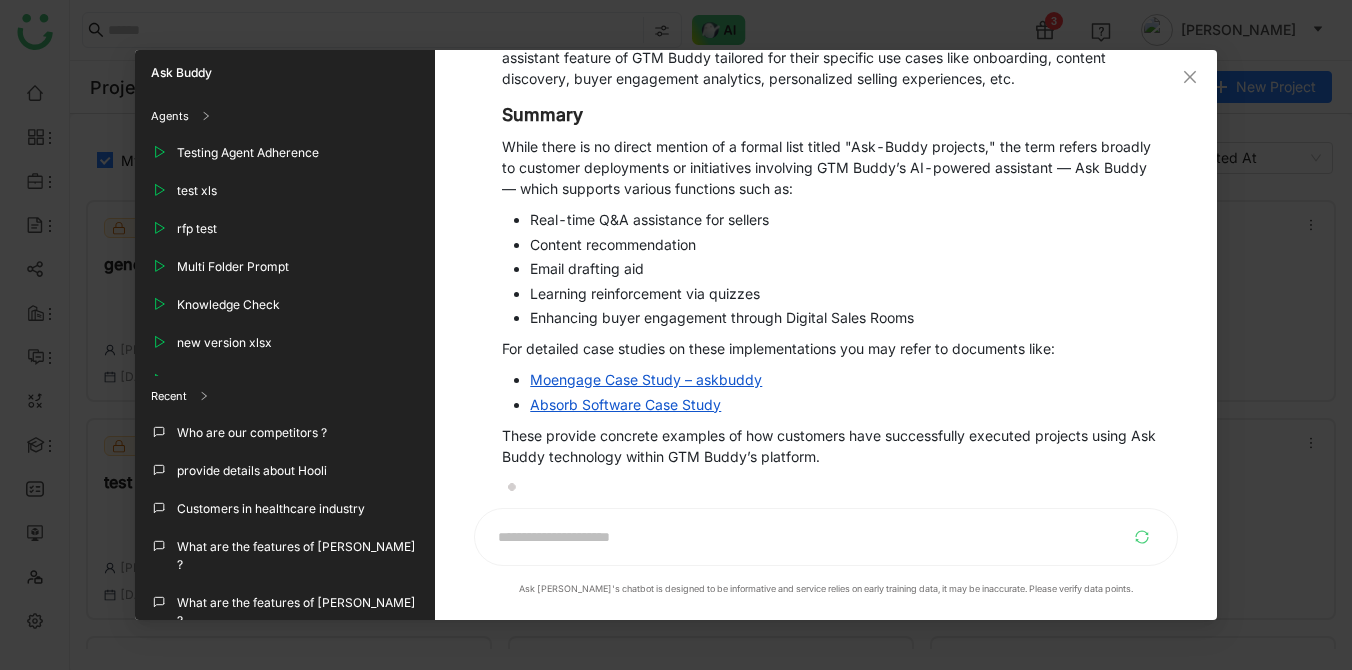 scroll, scrollTop: 796, scrollLeft: 0, axis: vertical 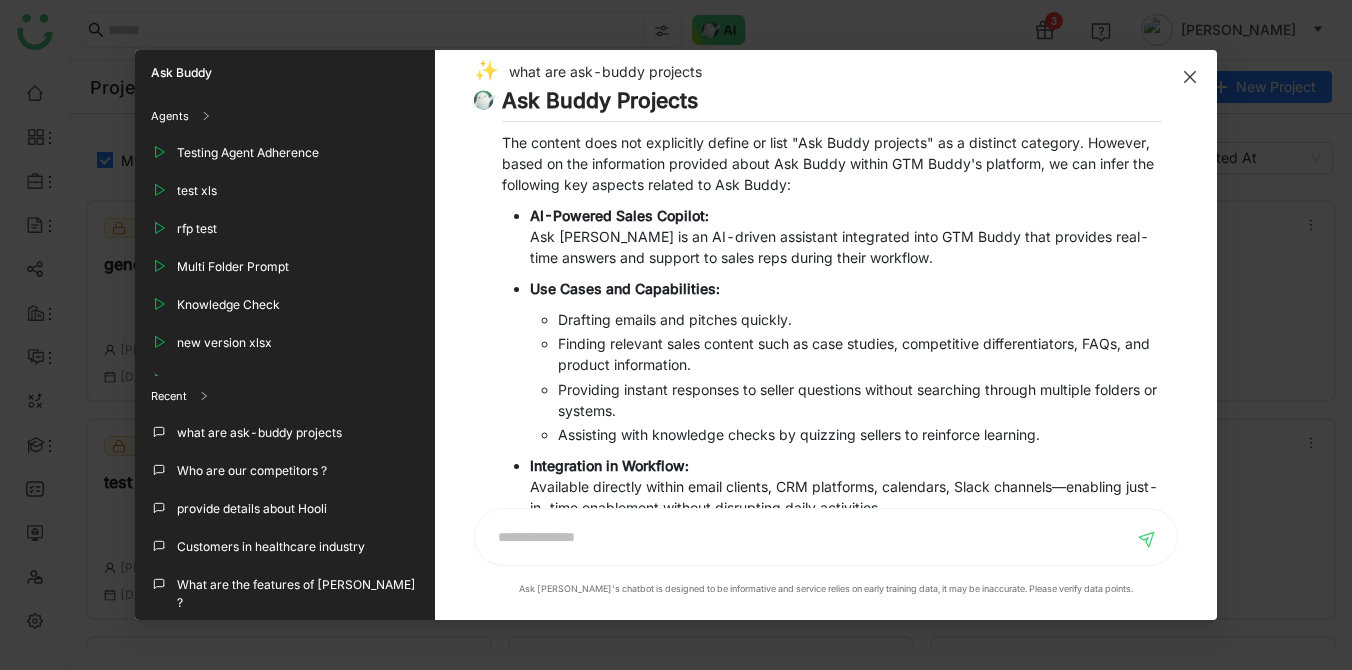 click 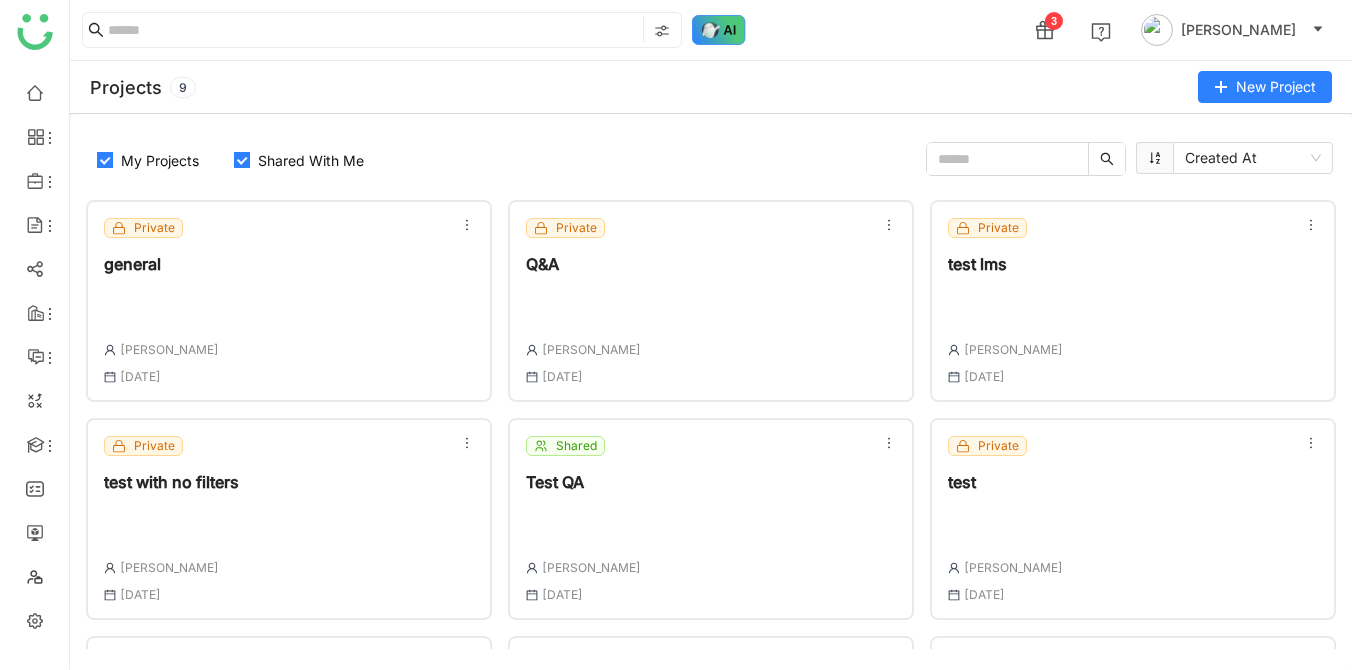 click 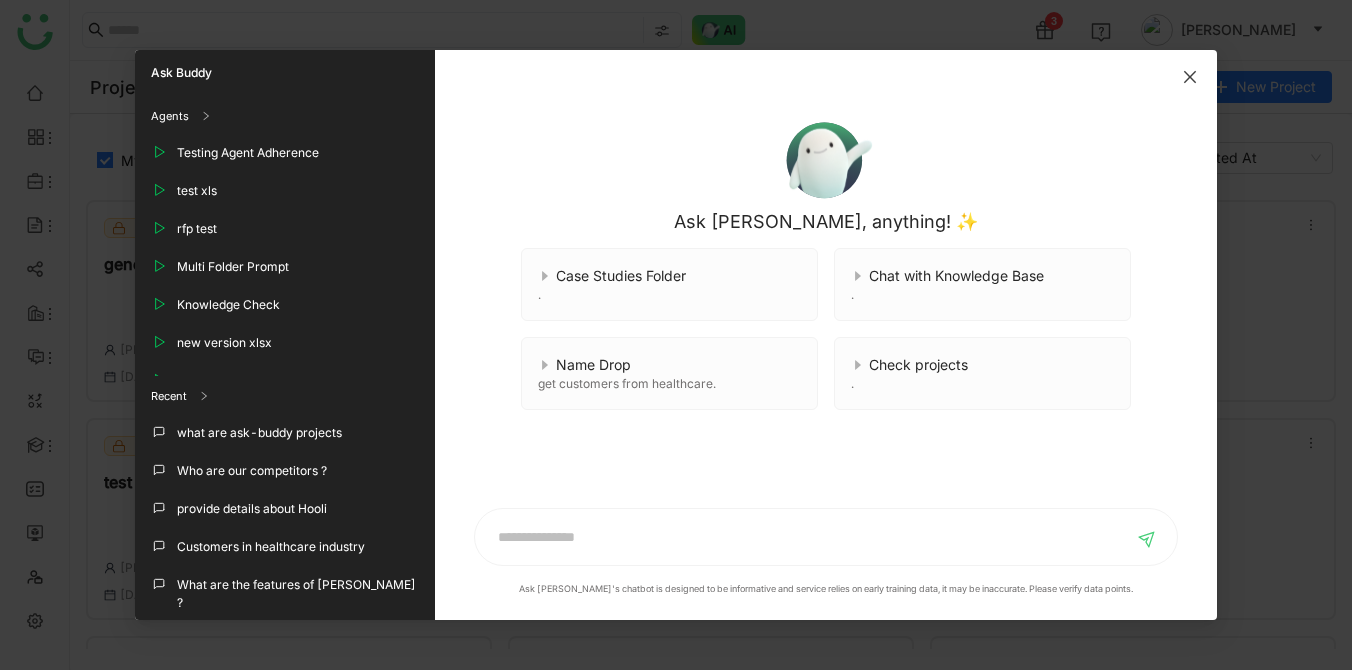 click 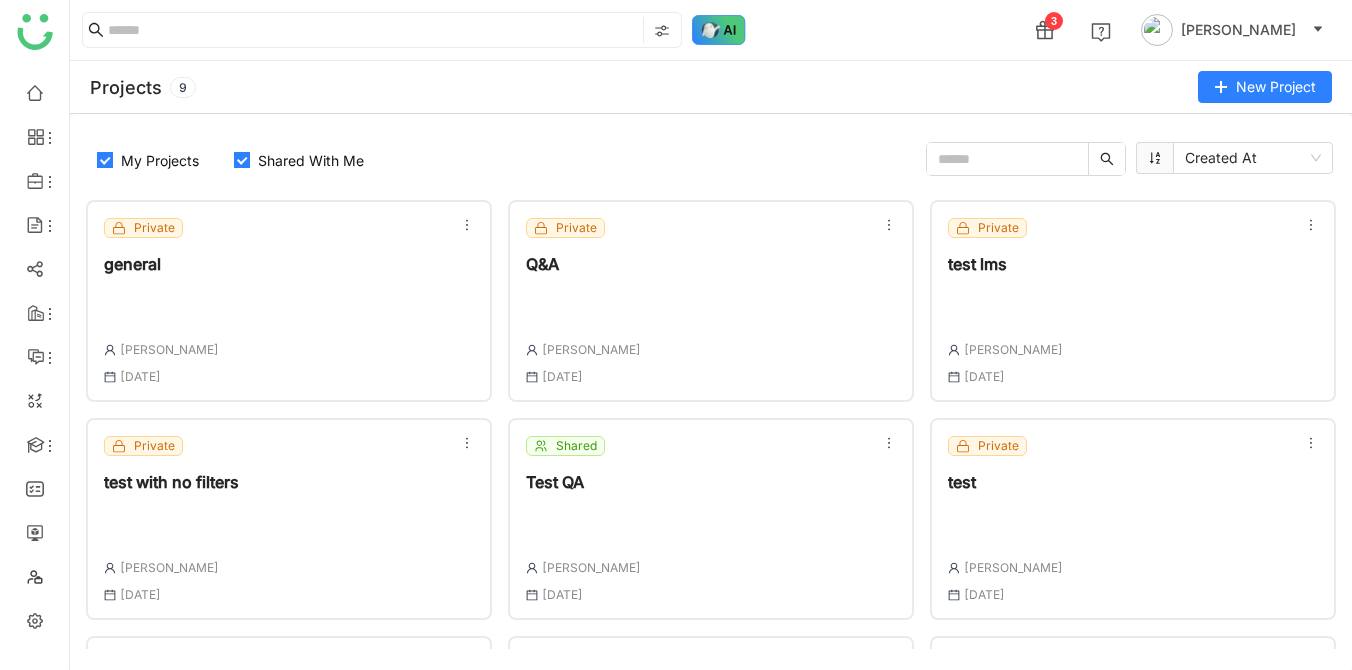 click 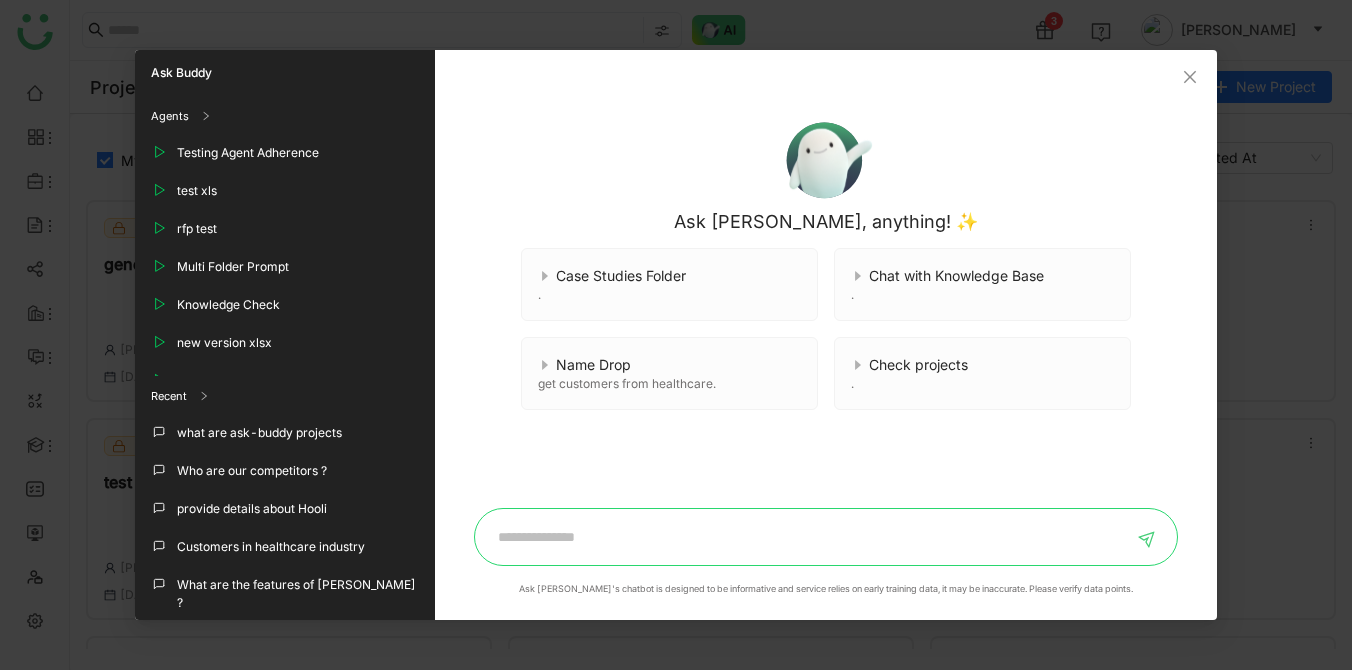 click at bounding box center (810, 537) 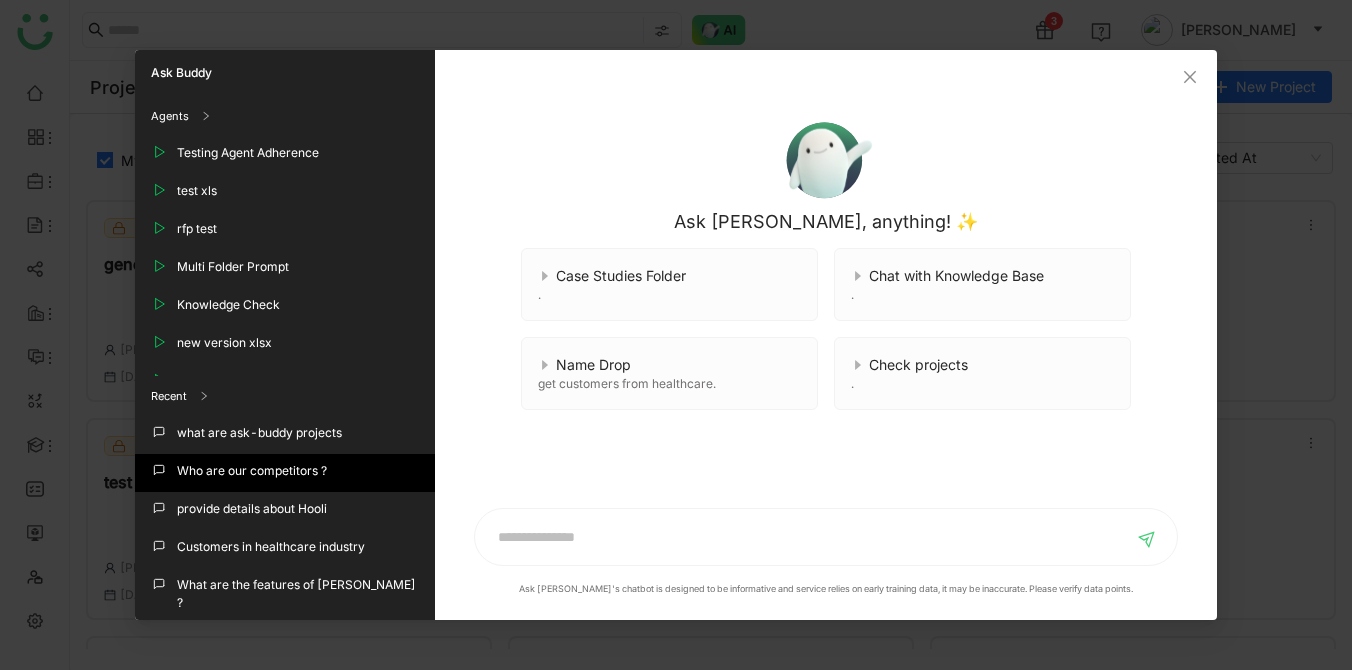 click on "Who are our competitors ?" at bounding box center (252, 473) 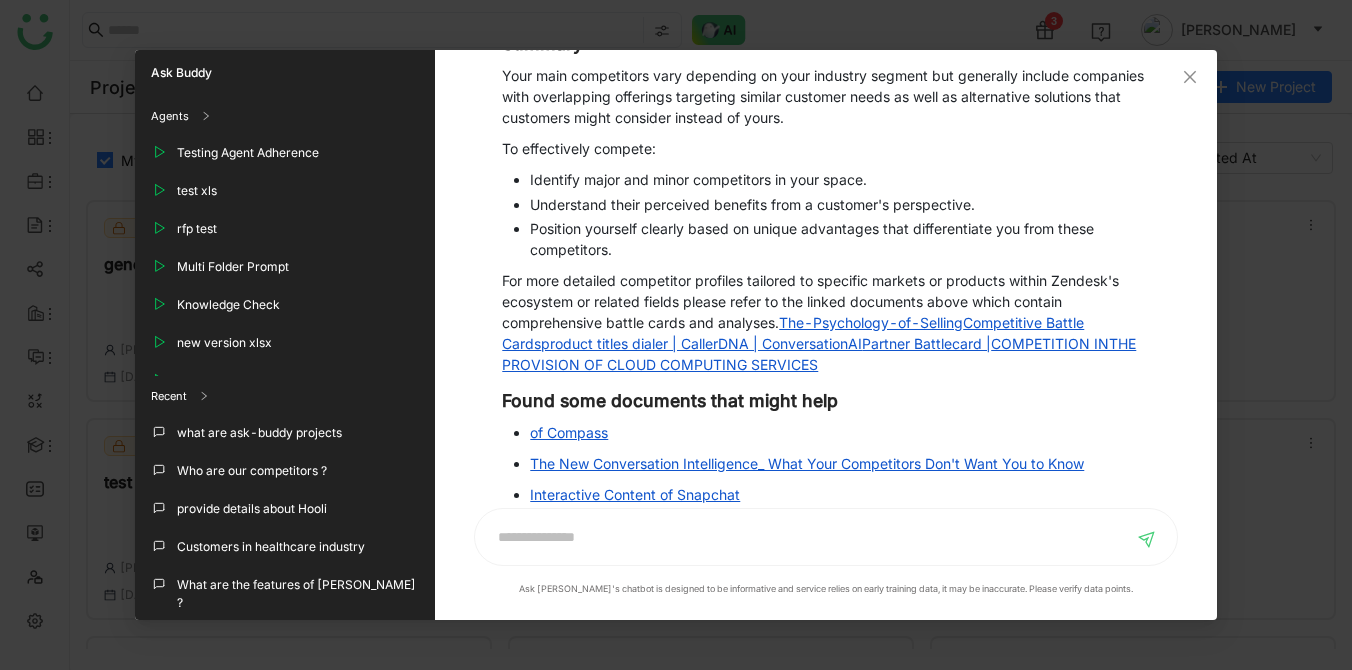 scroll, scrollTop: 1039, scrollLeft: 0, axis: vertical 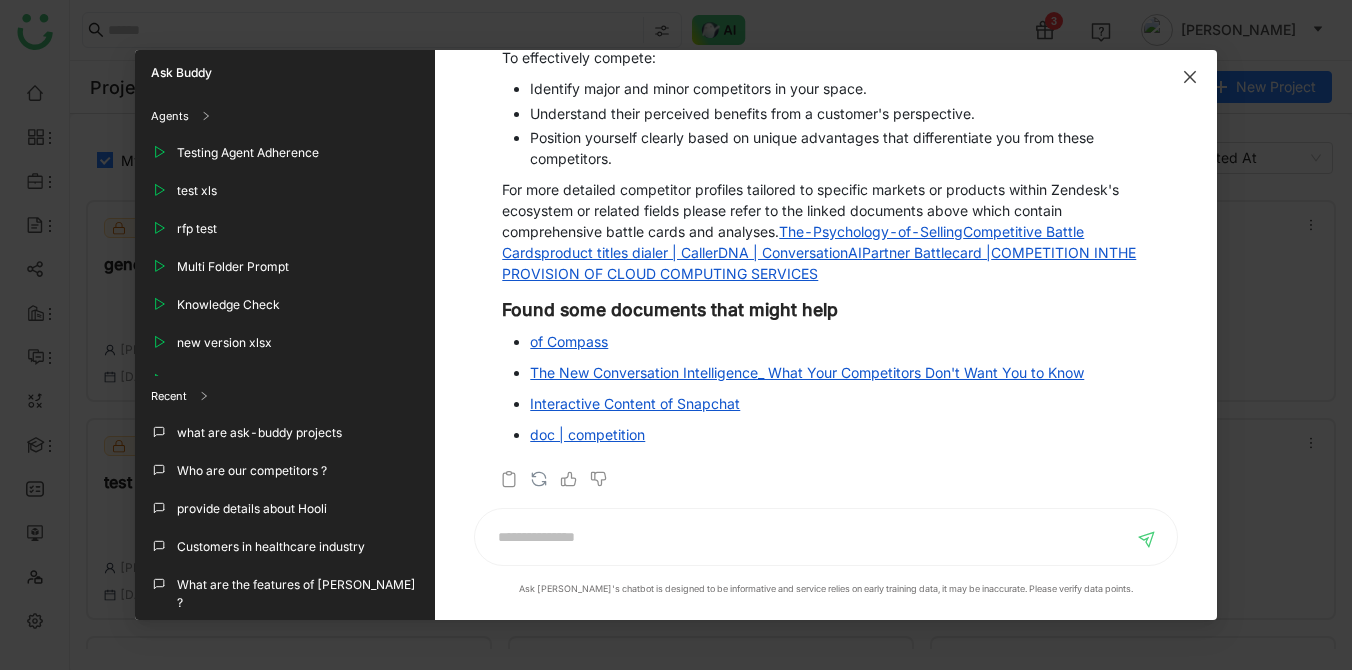 click 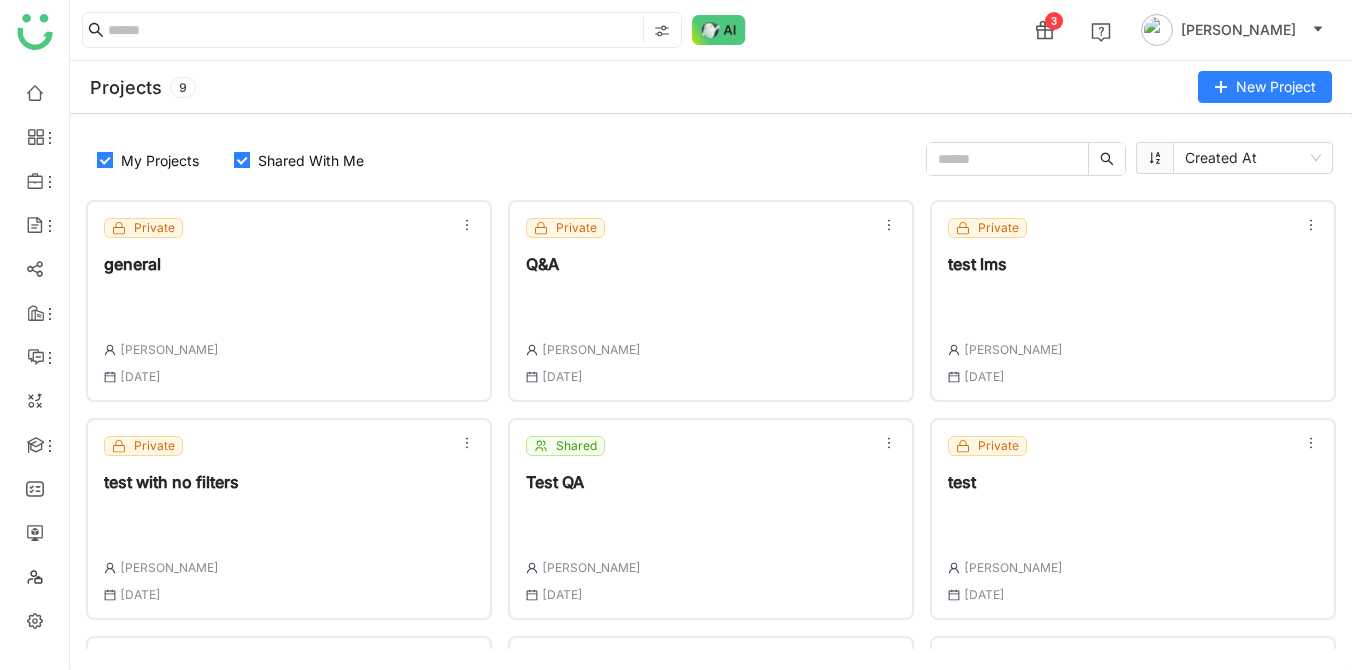 click on "3 Veena Pulicharla" 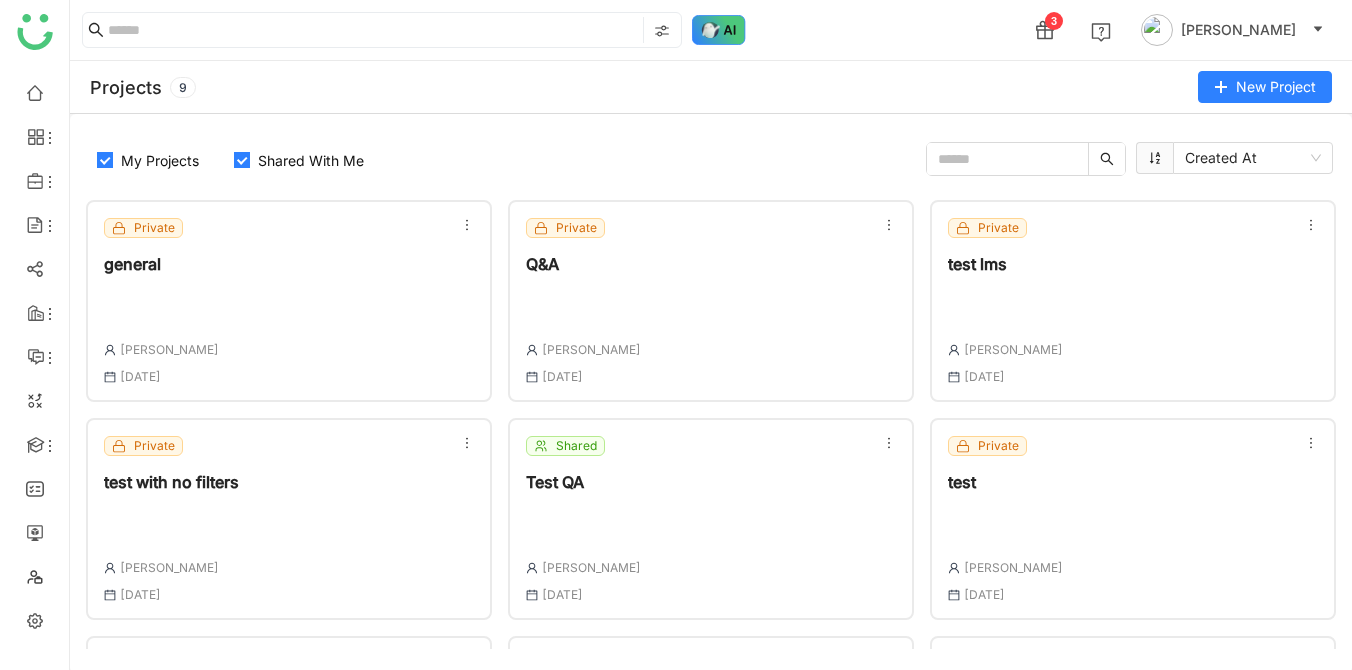 click 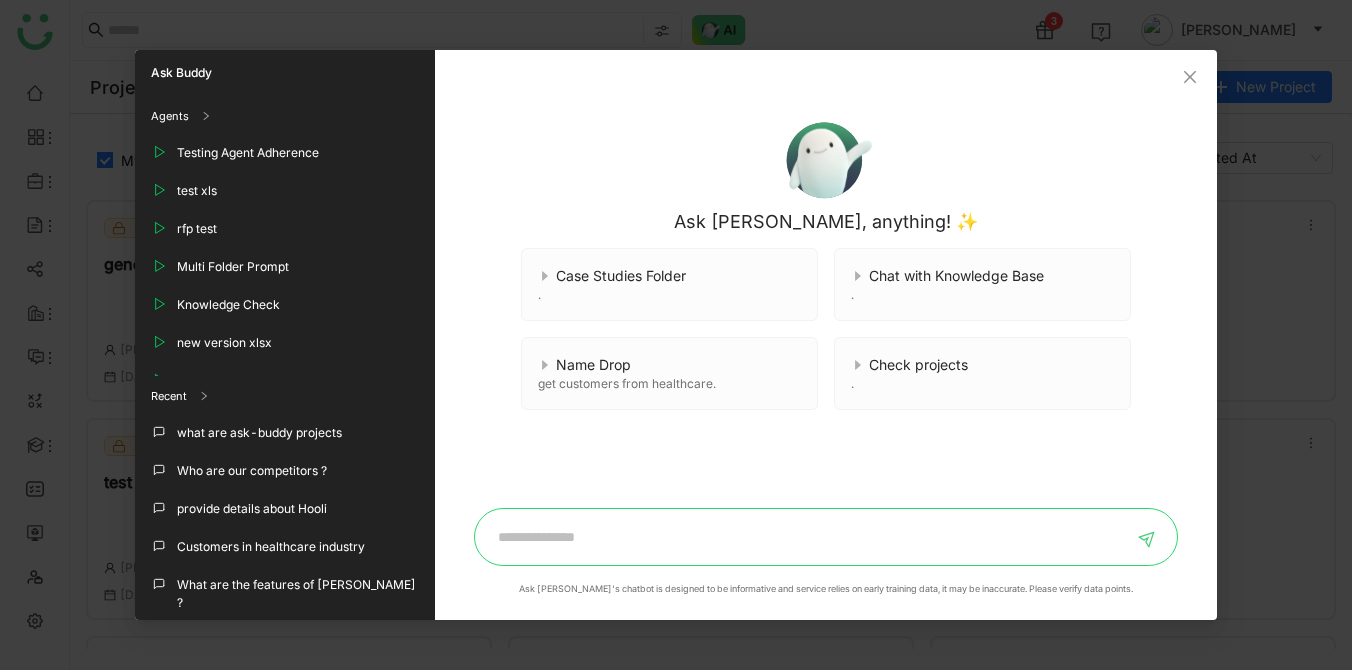 click at bounding box center (810, 537) 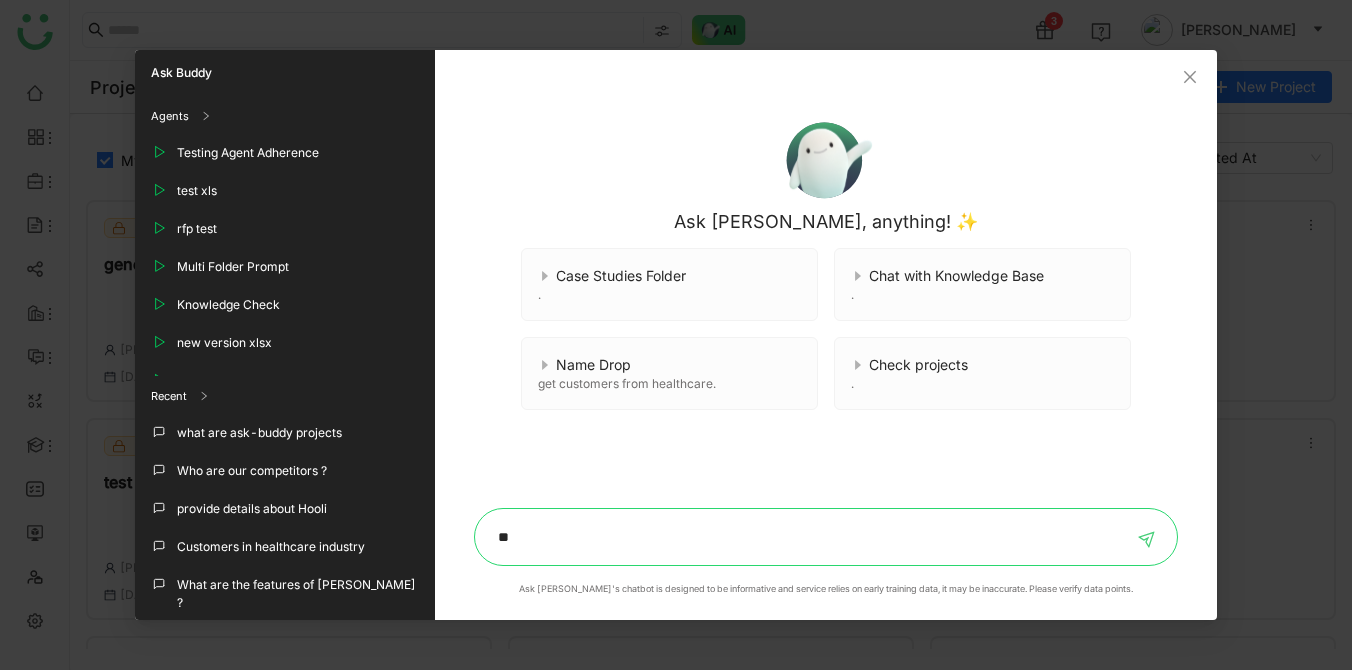 type on "*" 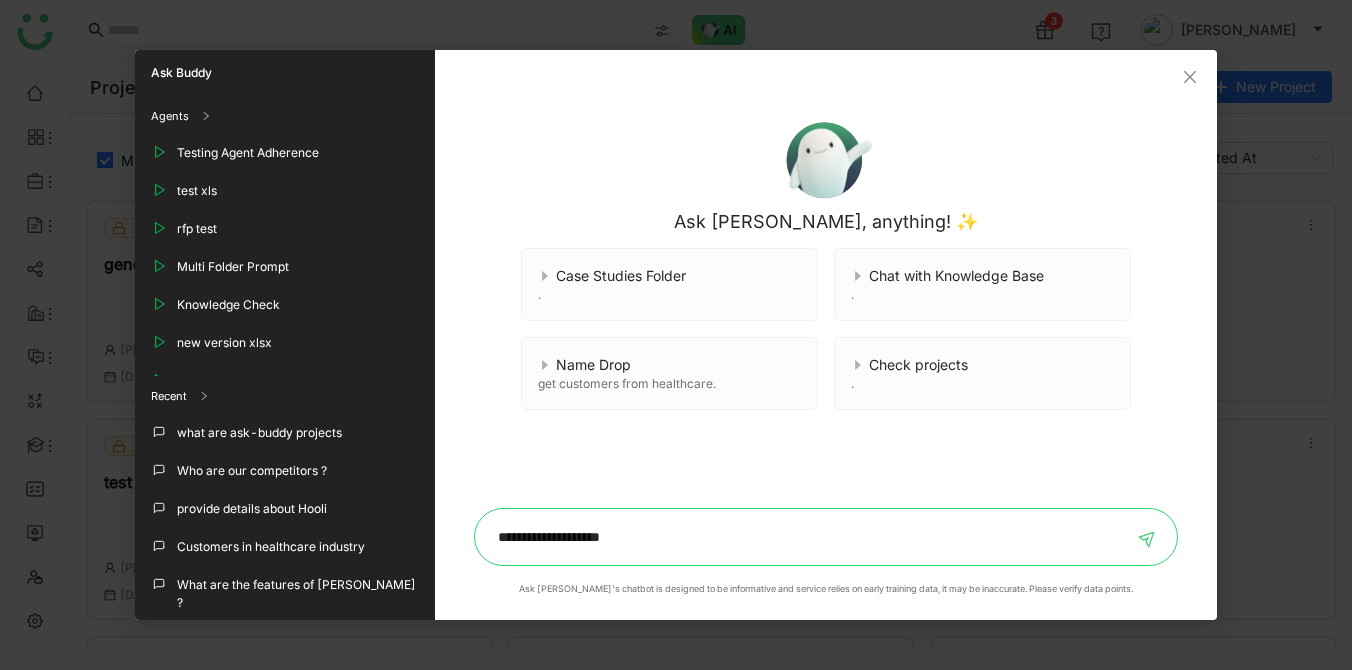 type on "**********" 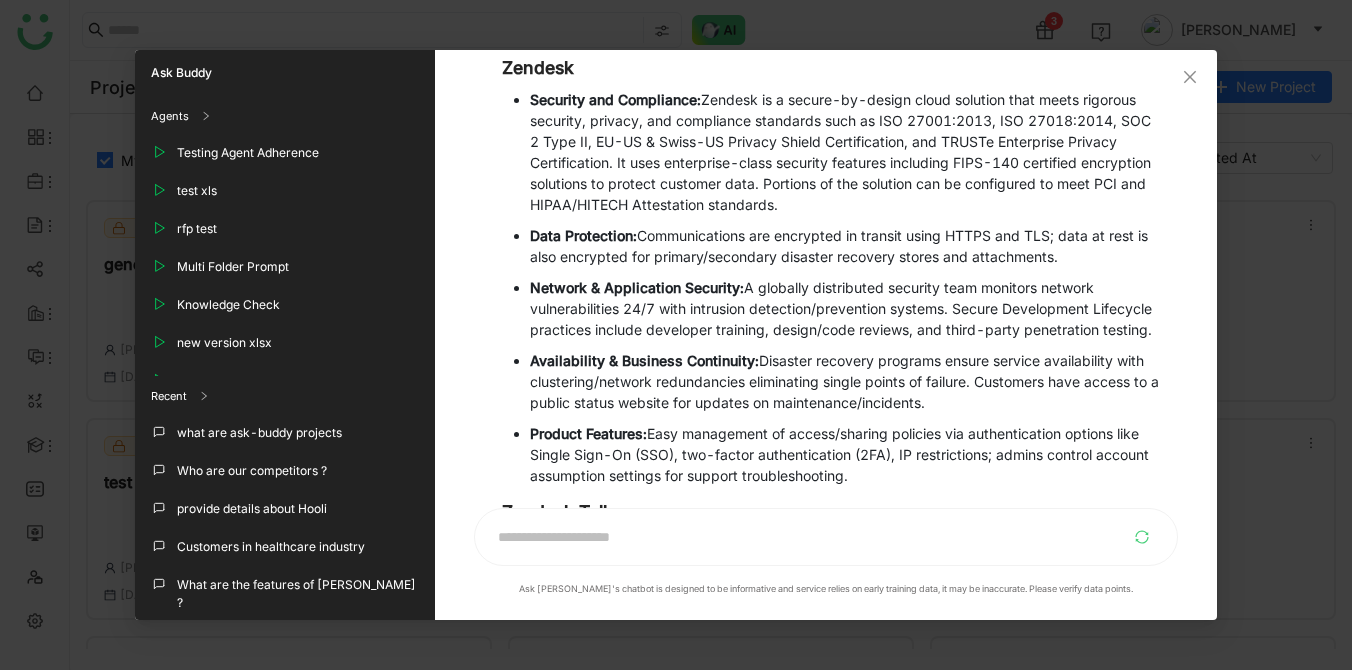scroll, scrollTop: 107, scrollLeft: 0, axis: vertical 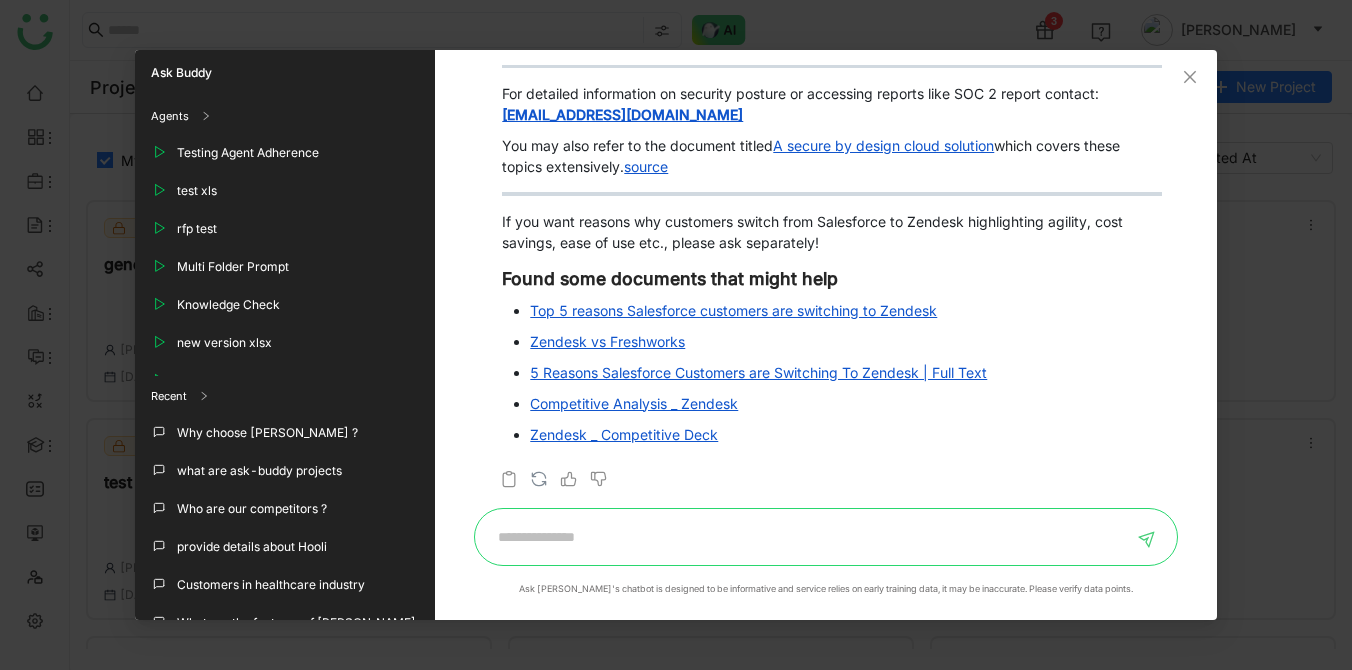 click at bounding box center (810, 537) 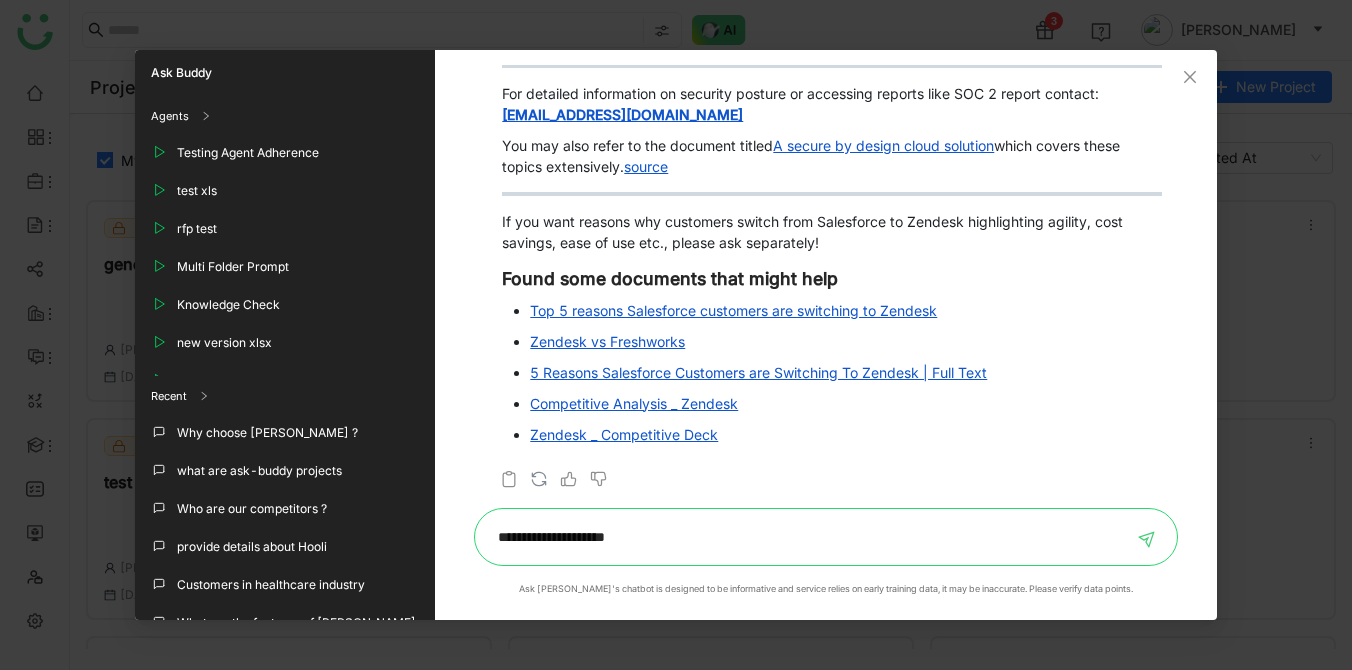 type on "**********" 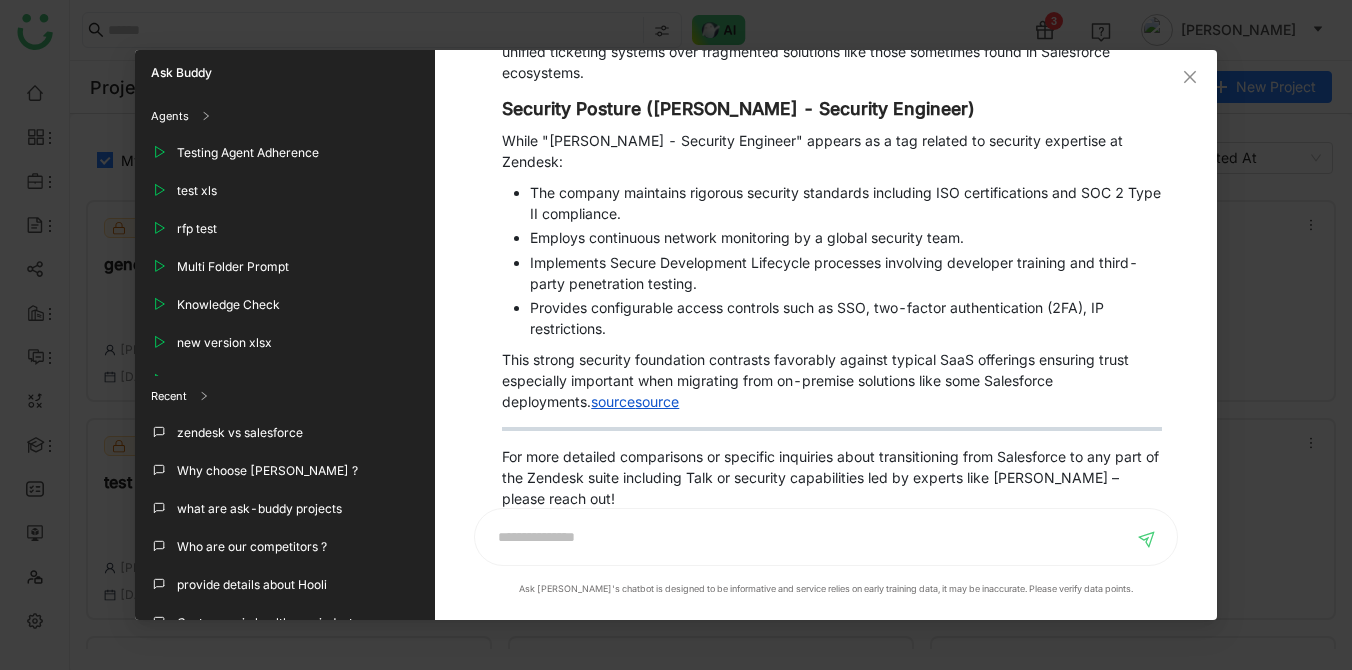 scroll, scrollTop: 2070, scrollLeft: 0, axis: vertical 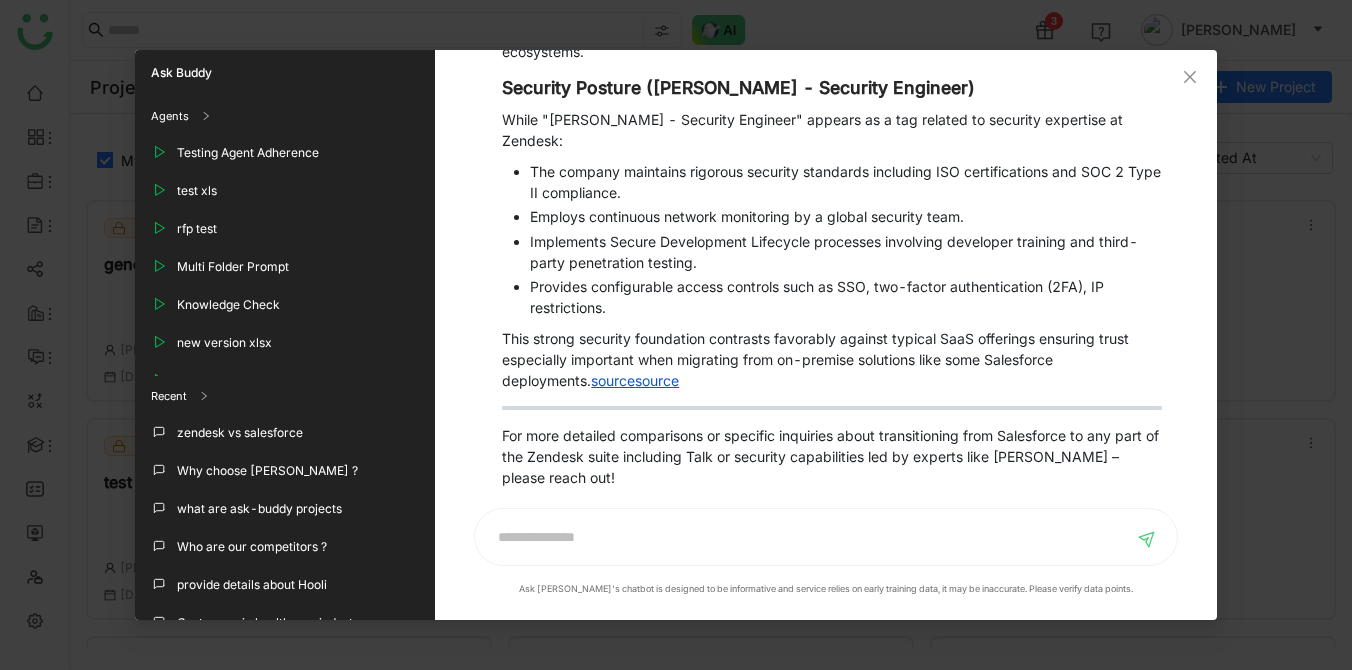 click on "source" at bounding box center (657, 380) 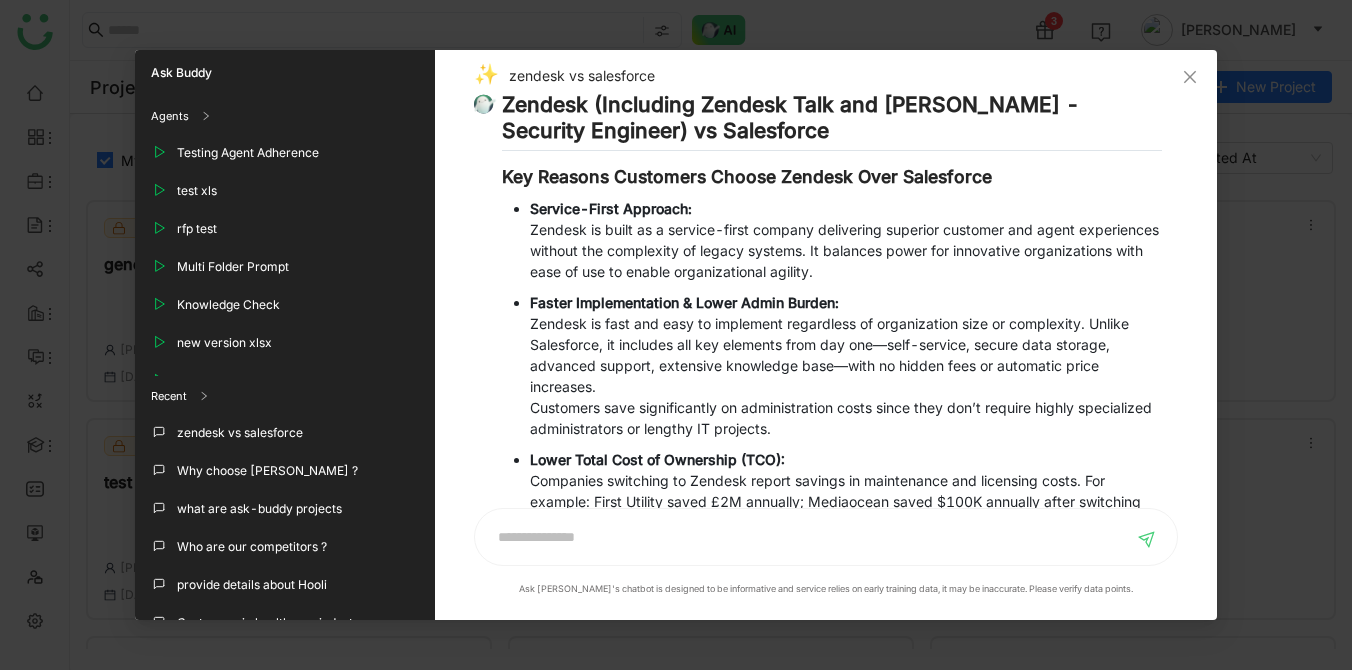 scroll, scrollTop: 2092, scrollLeft: 0, axis: vertical 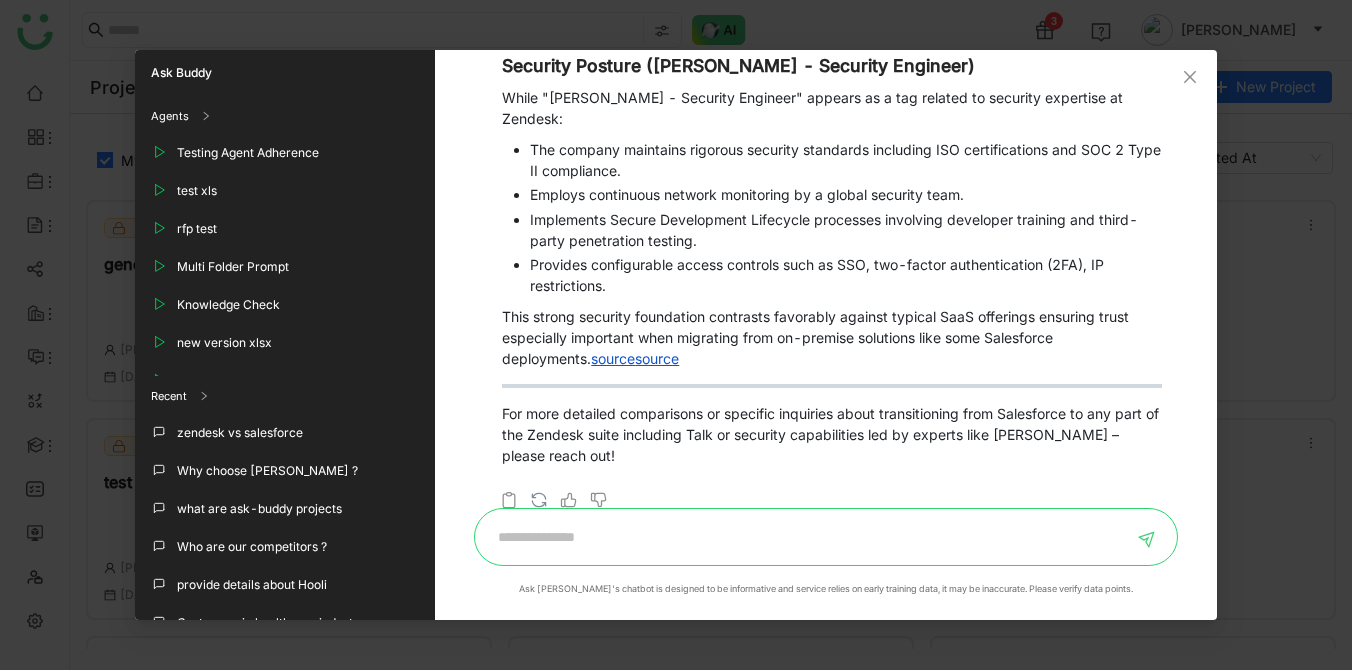 click at bounding box center (810, 537) 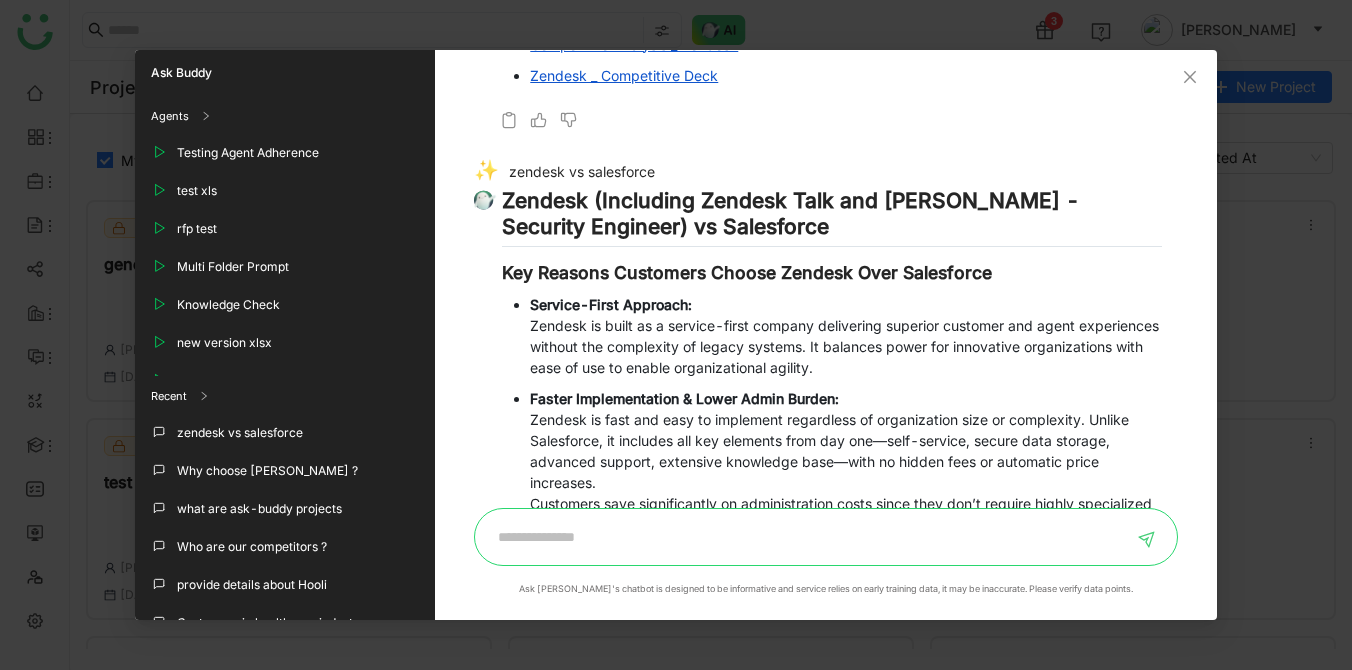 scroll, scrollTop: 1136, scrollLeft: 0, axis: vertical 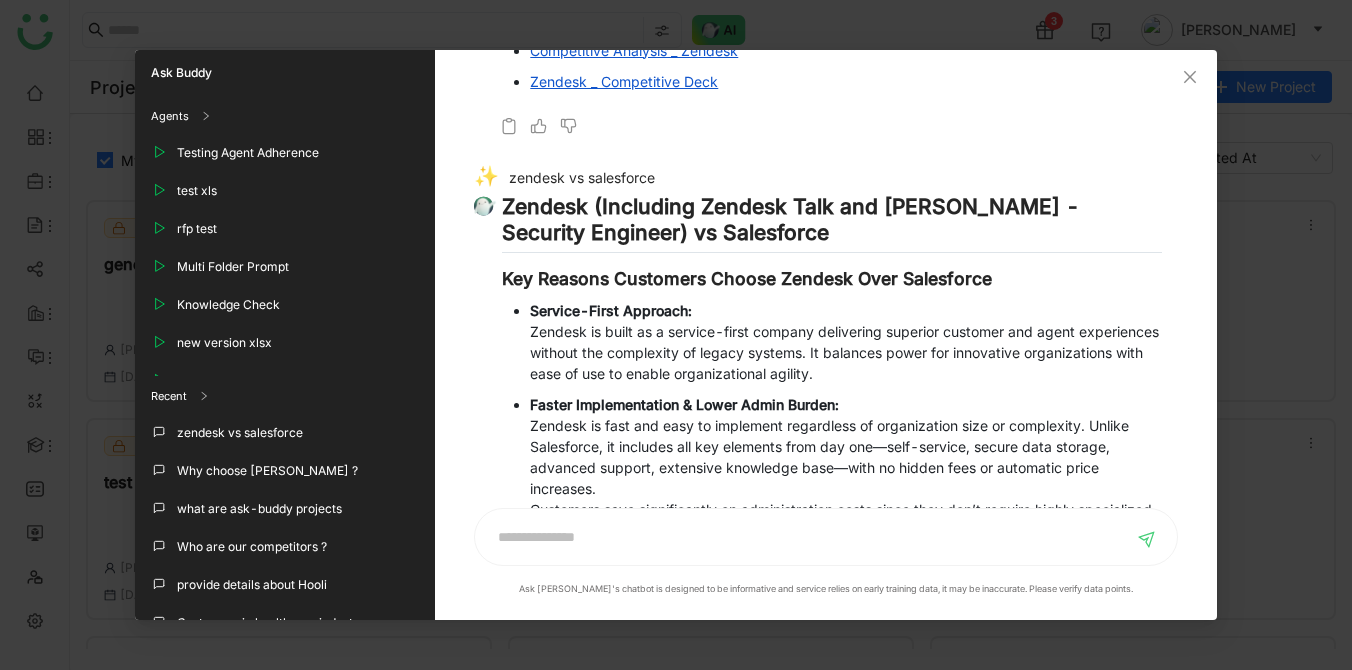 click on "zendesk vs salesforce" at bounding box center (817, 180) 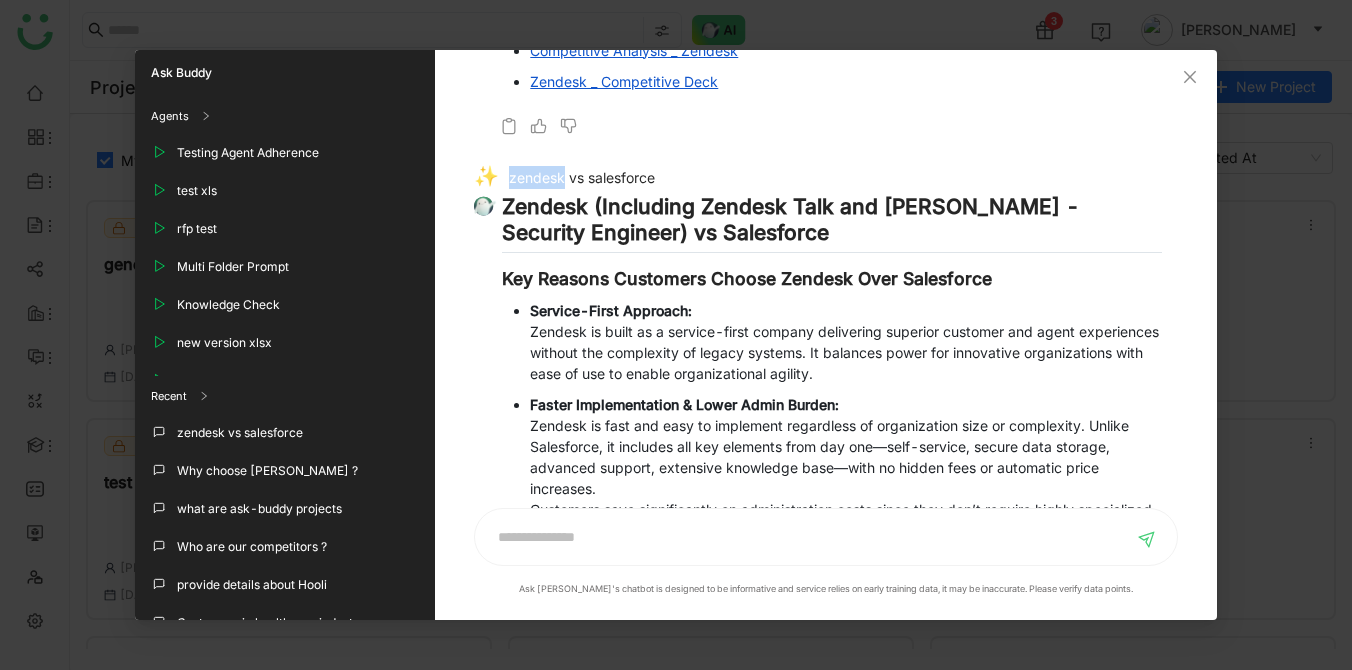 click on "zendesk vs salesforce" at bounding box center [817, 180] 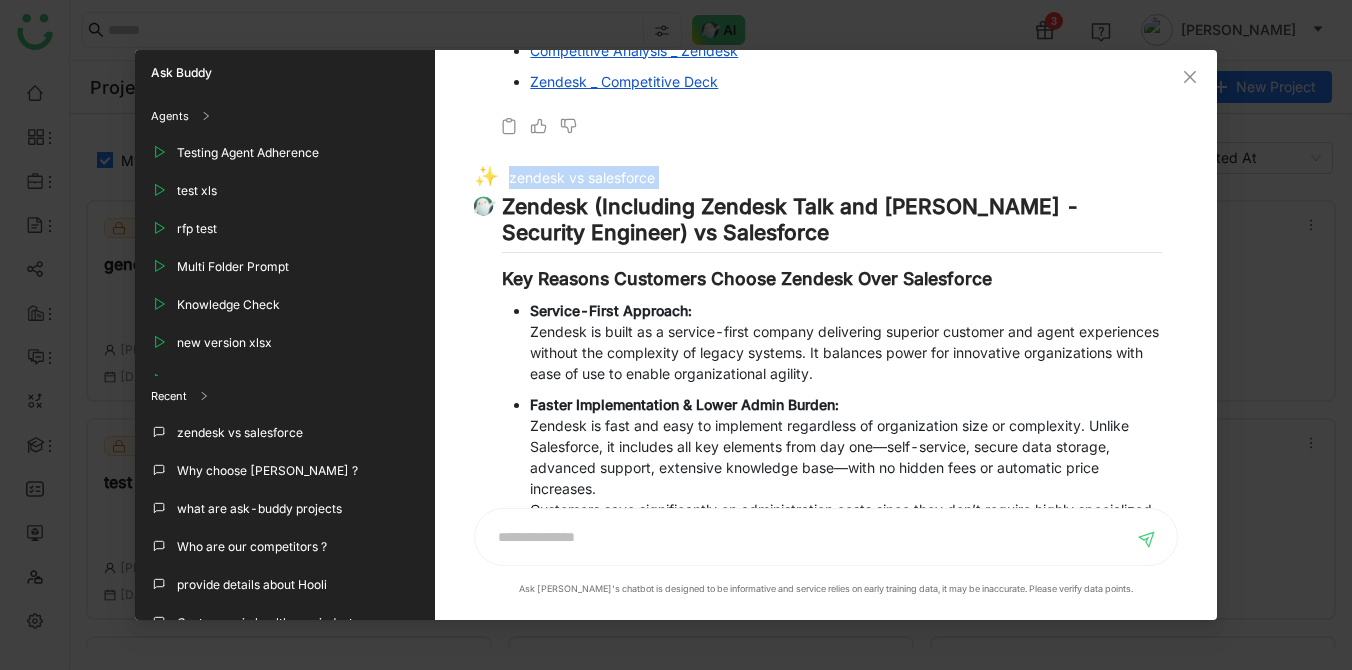 copy on "zendesk vs salesforce" 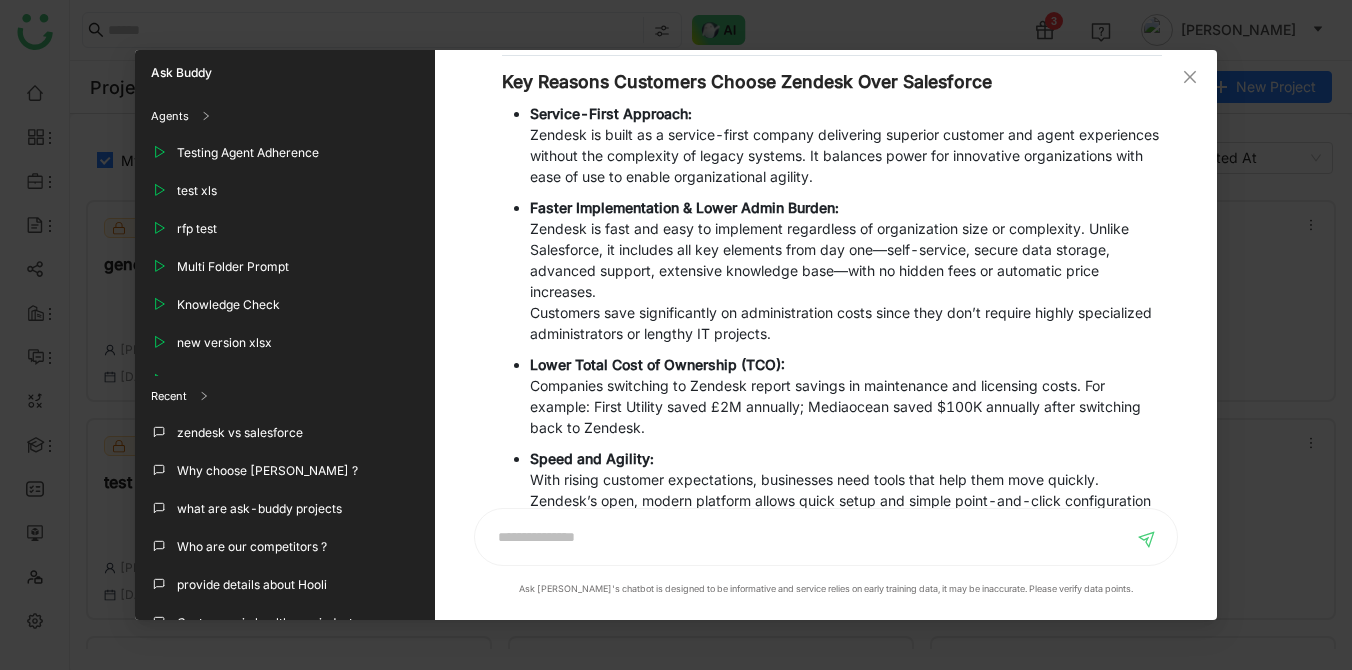 scroll, scrollTop: 2092, scrollLeft: 0, axis: vertical 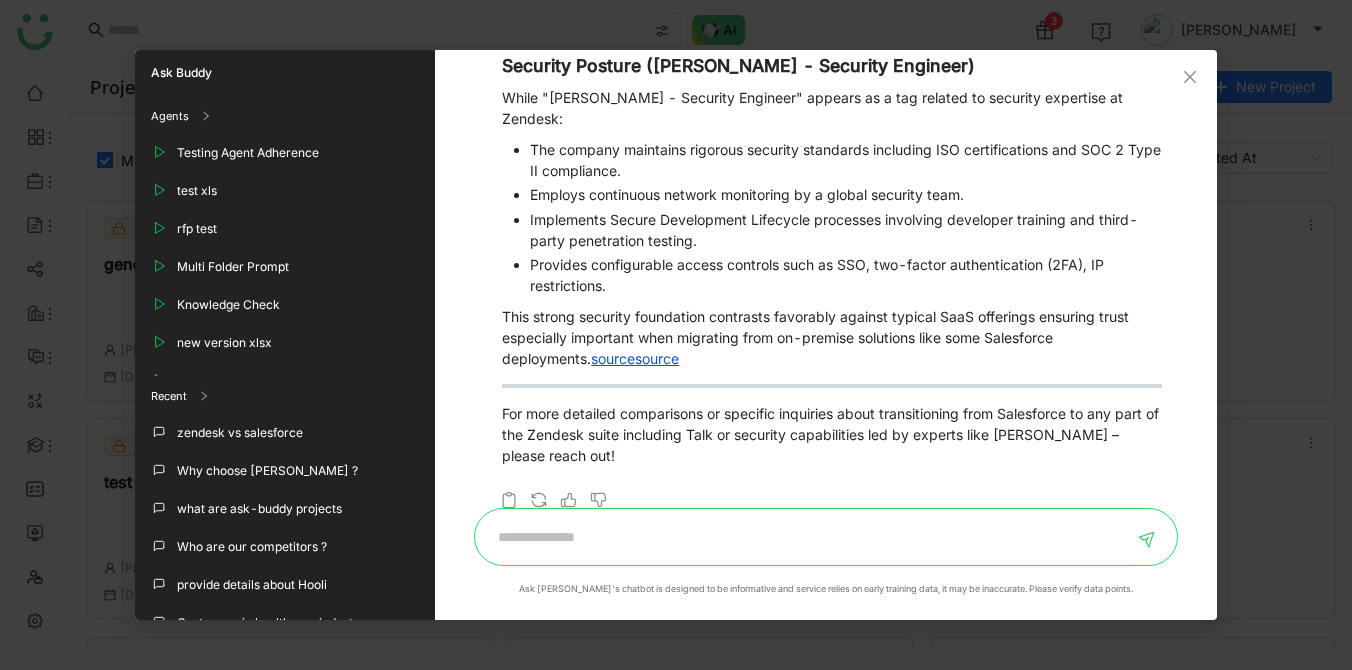 click at bounding box center [810, 537] 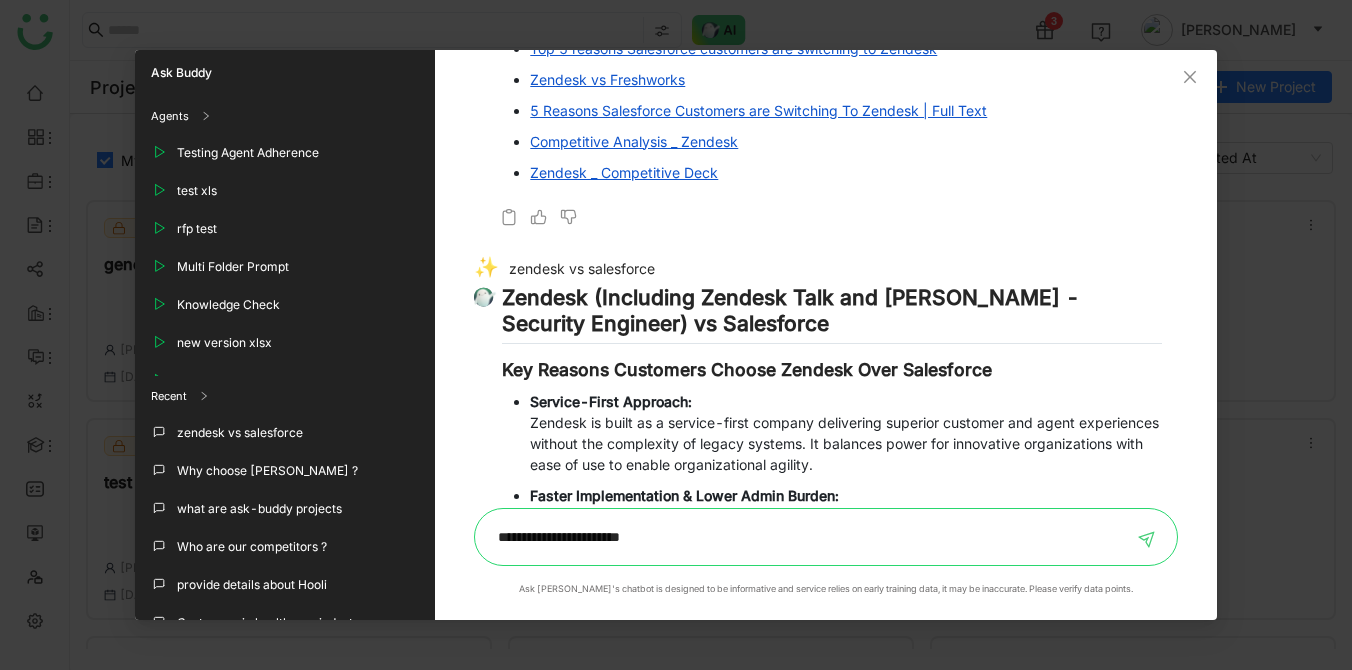 scroll, scrollTop: 1035, scrollLeft: 0, axis: vertical 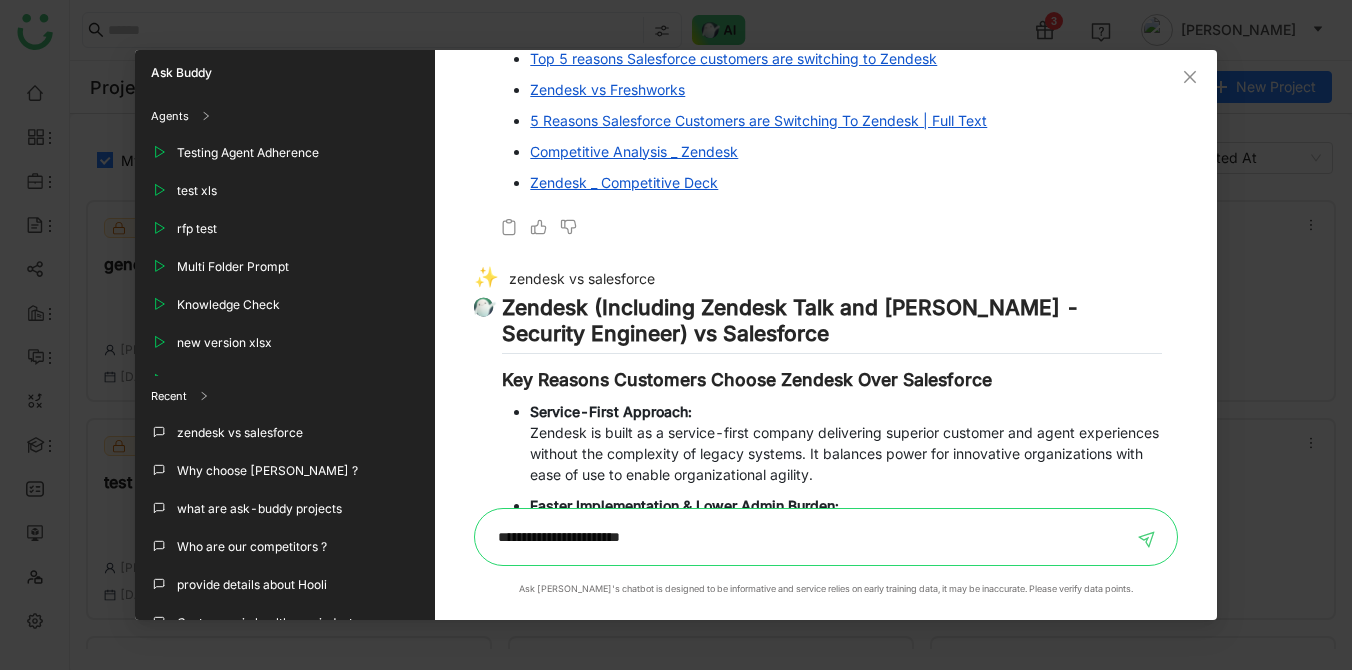 type on "**********" 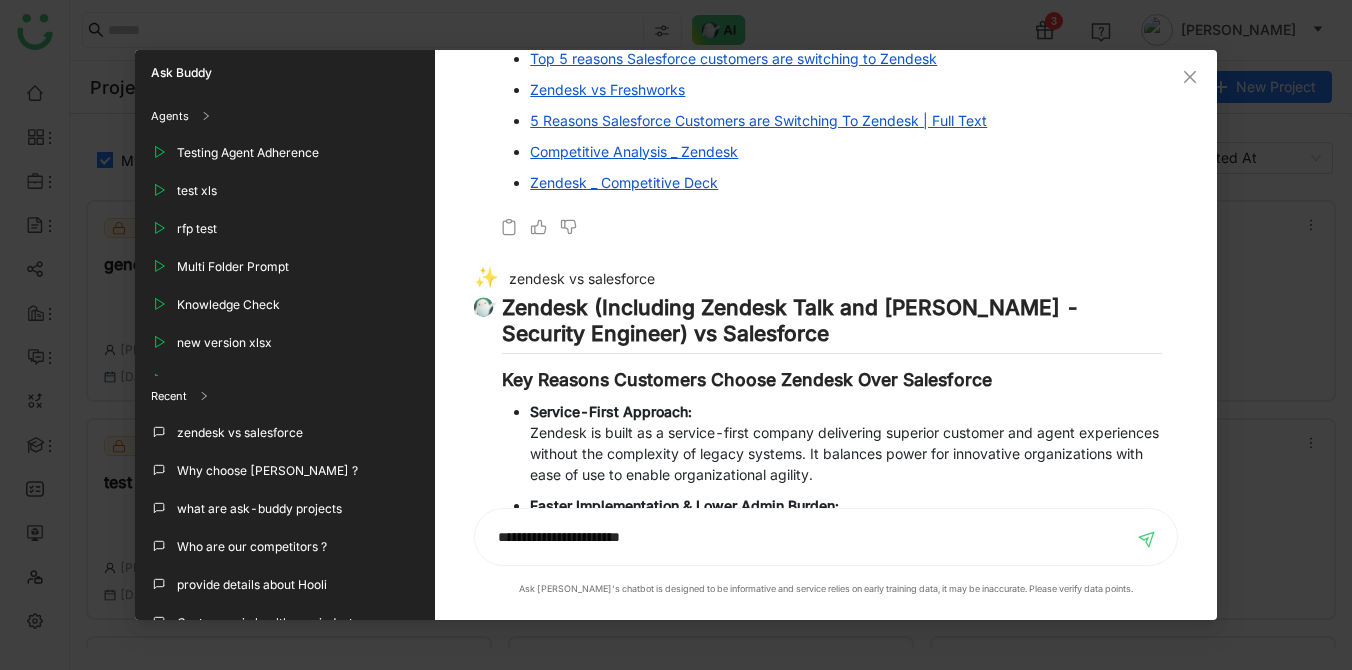 click on "zendesk vs salesforce" at bounding box center [817, 281] 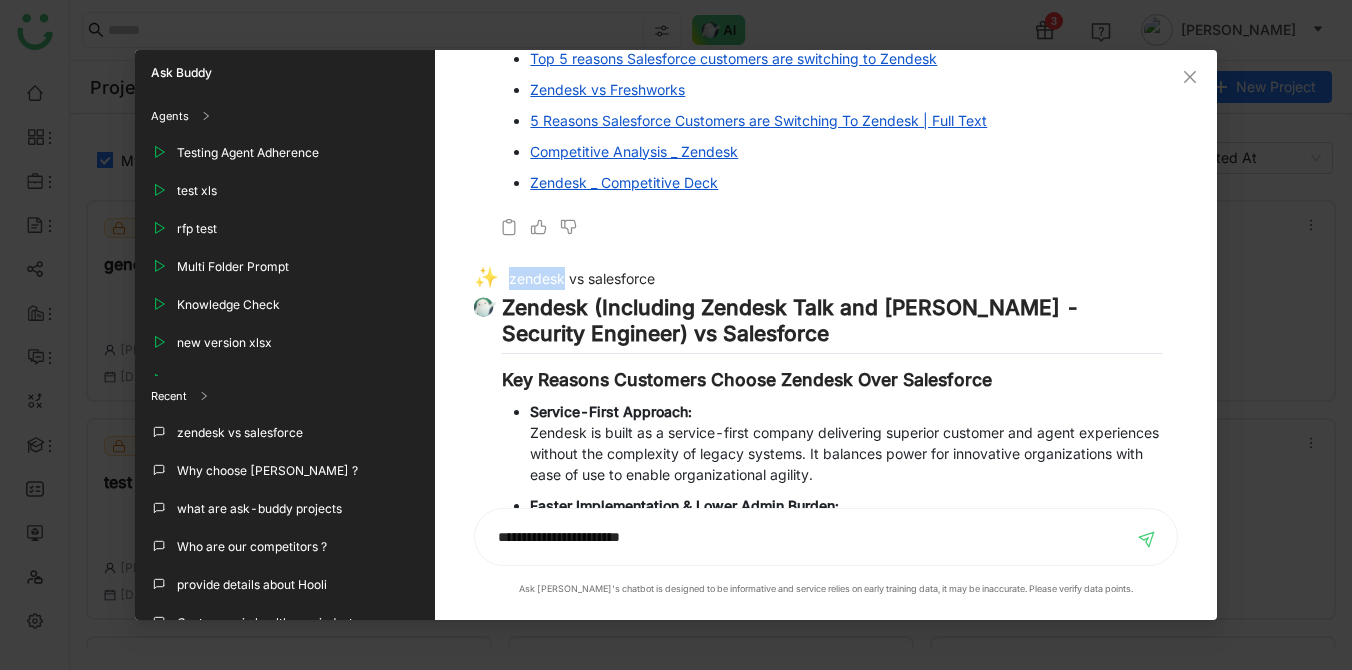 click on "zendesk vs salesforce" at bounding box center [817, 281] 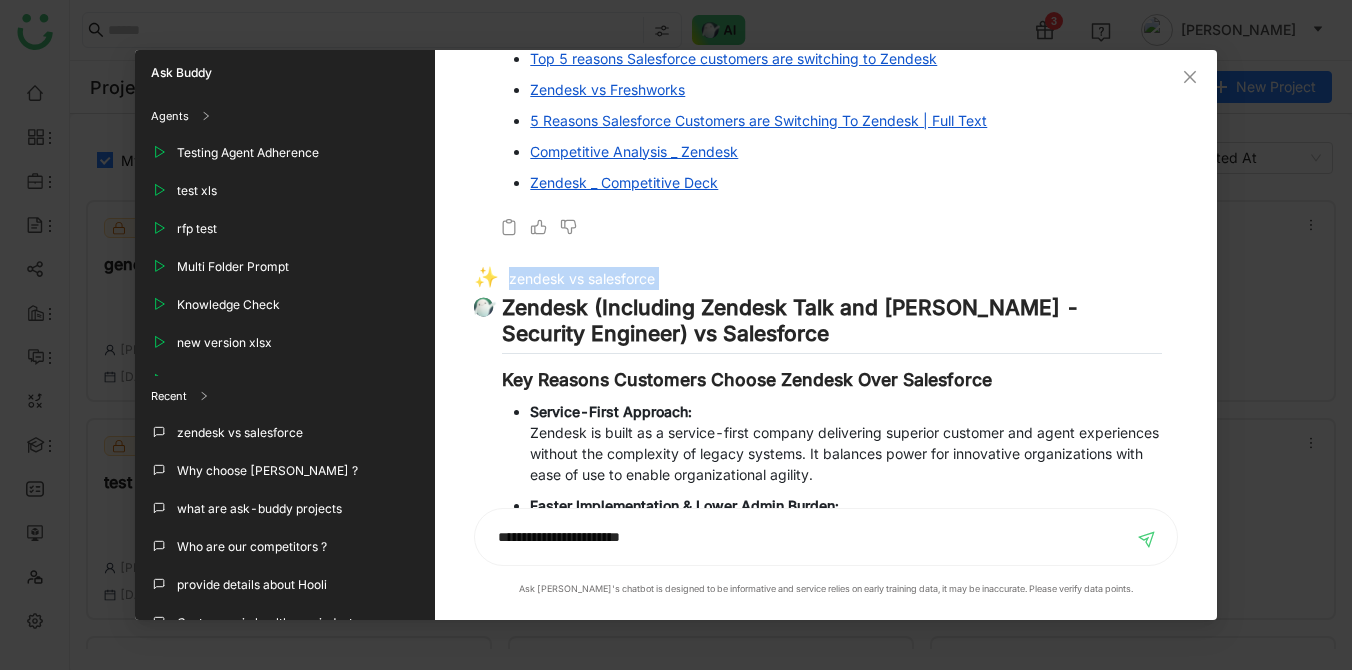 copy on "zendesk vs salesforce" 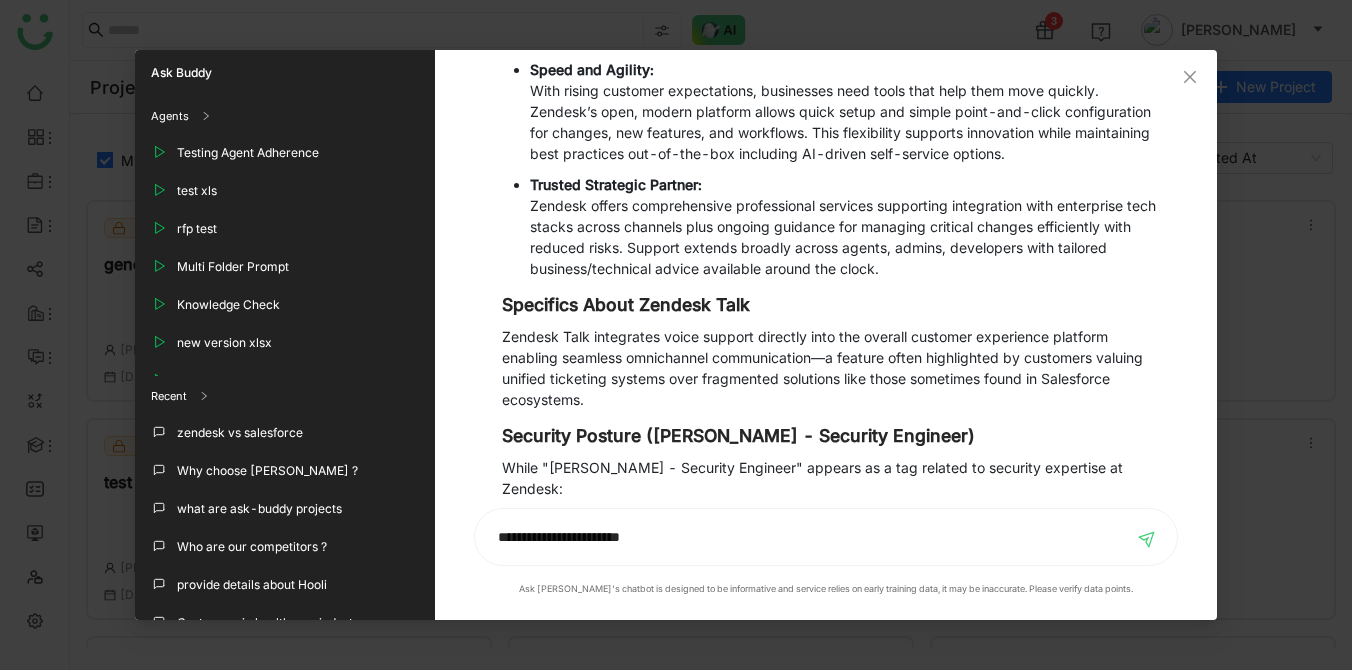 scroll, scrollTop: 2092, scrollLeft: 0, axis: vertical 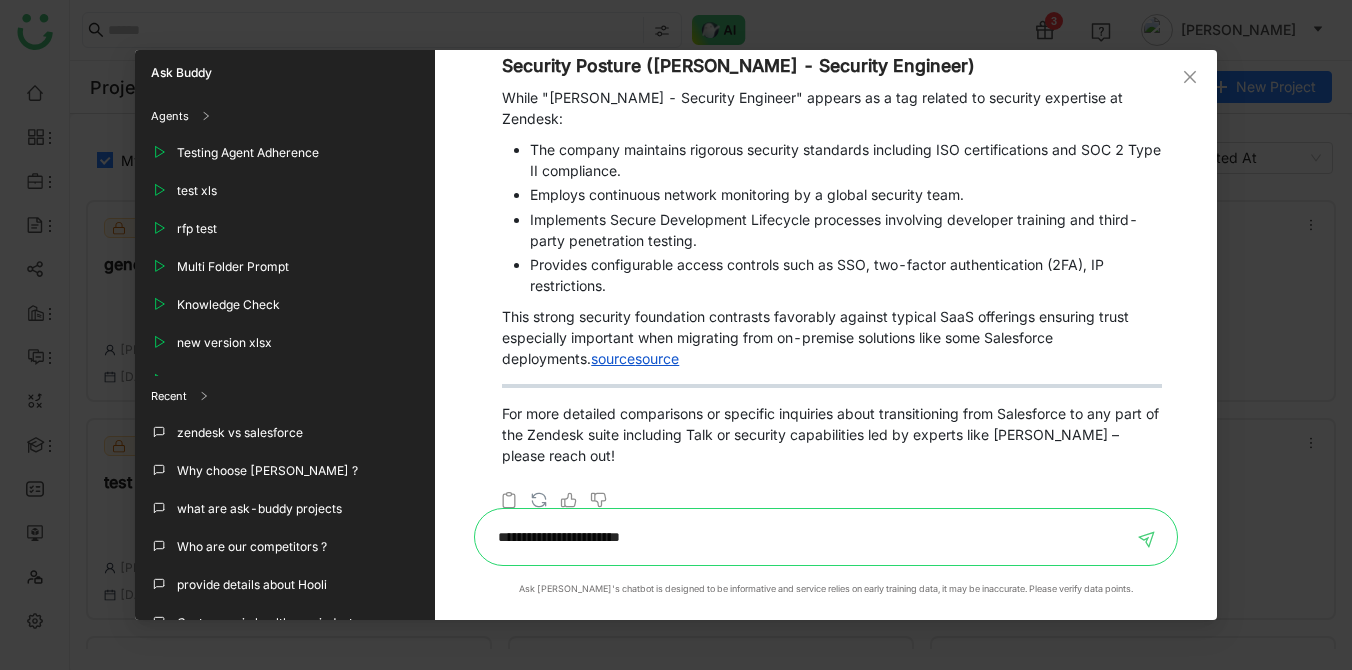 click on "**********" at bounding box center [810, 537] 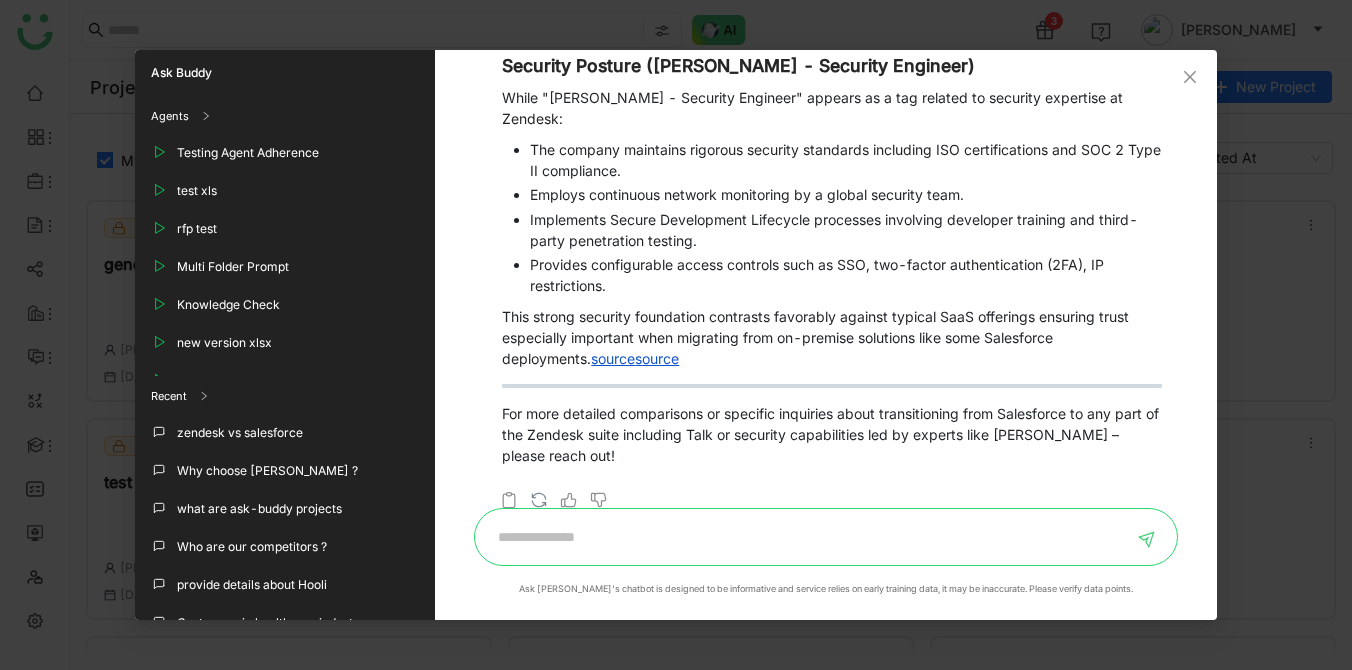 paste on "**********" 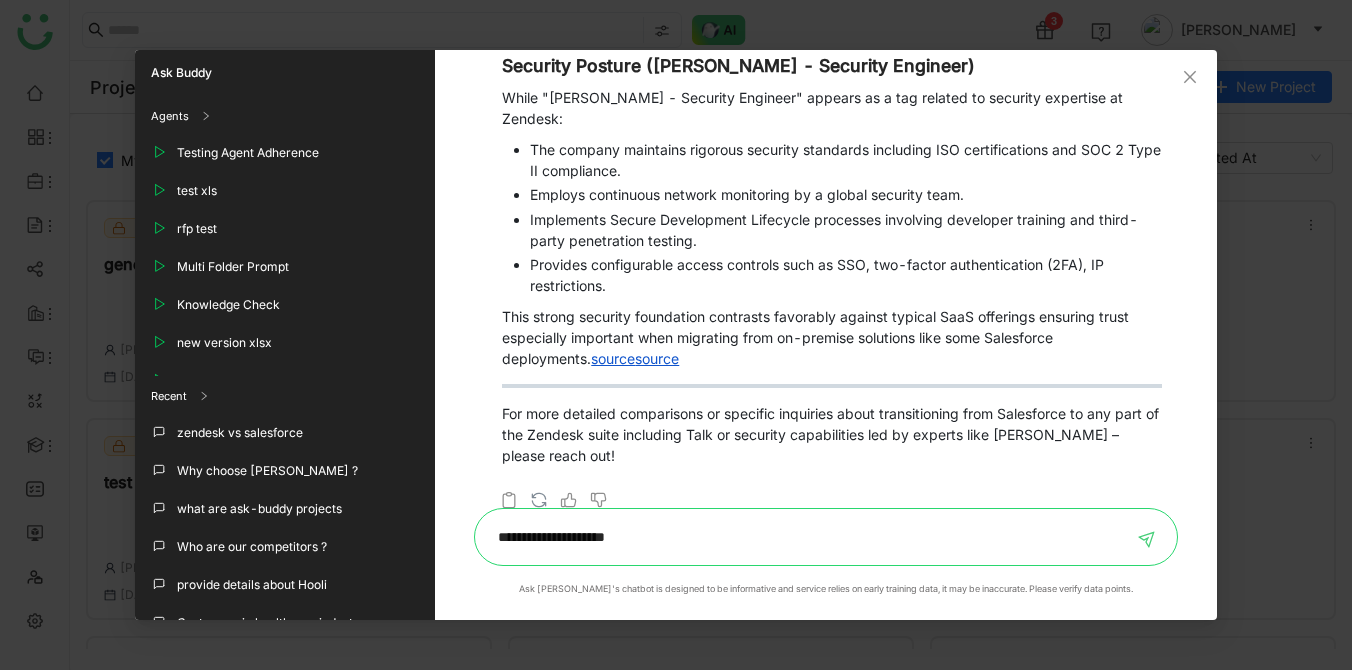 type on "**********" 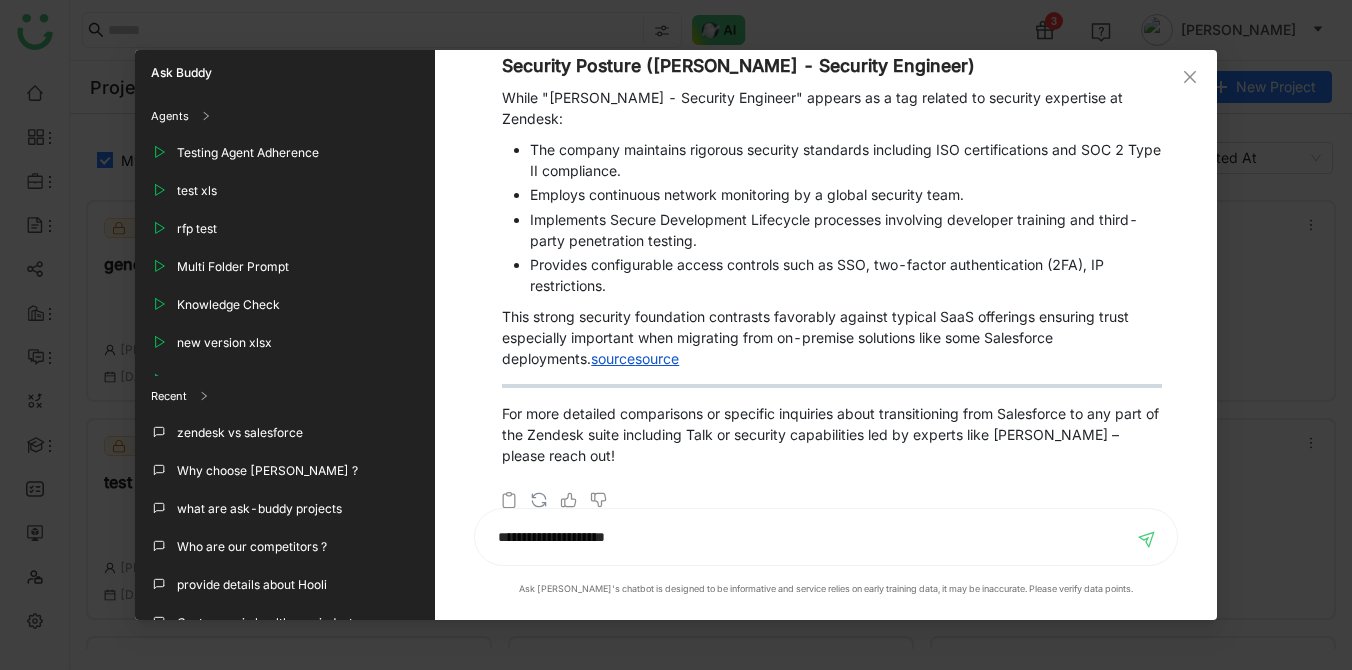 type 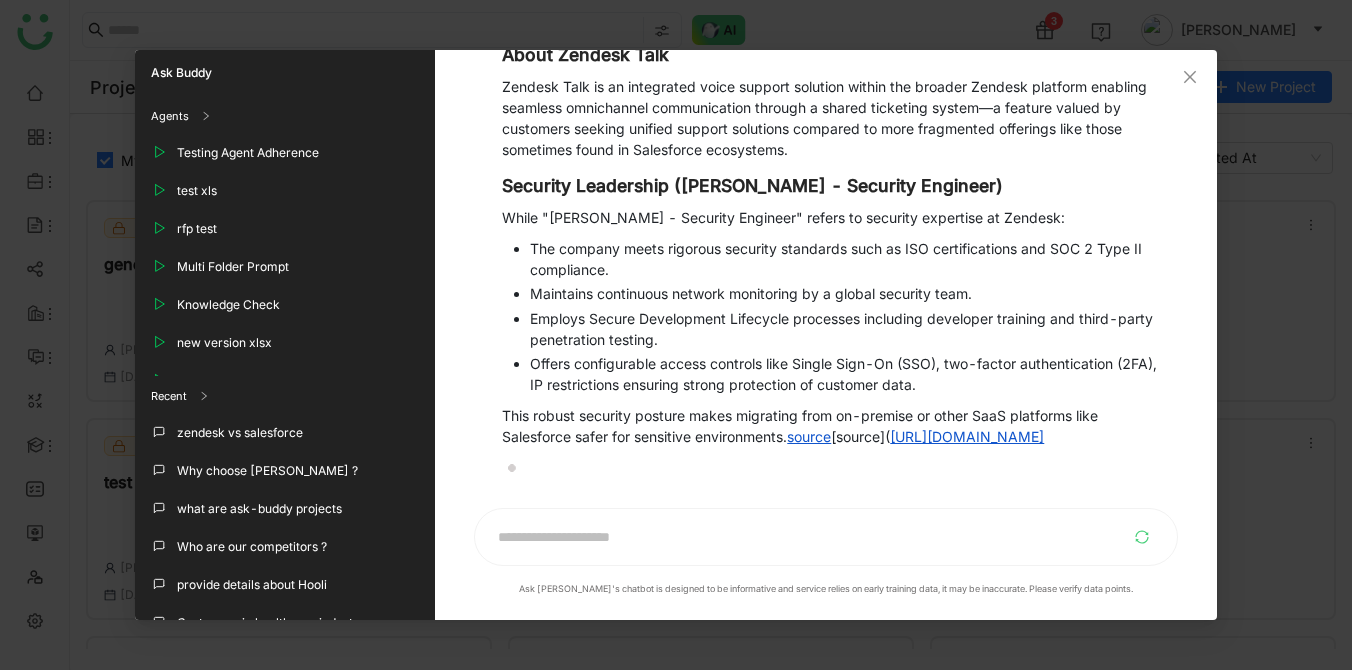 scroll, scrollTop: 3295, scrollLeft: 0, axis: vertical 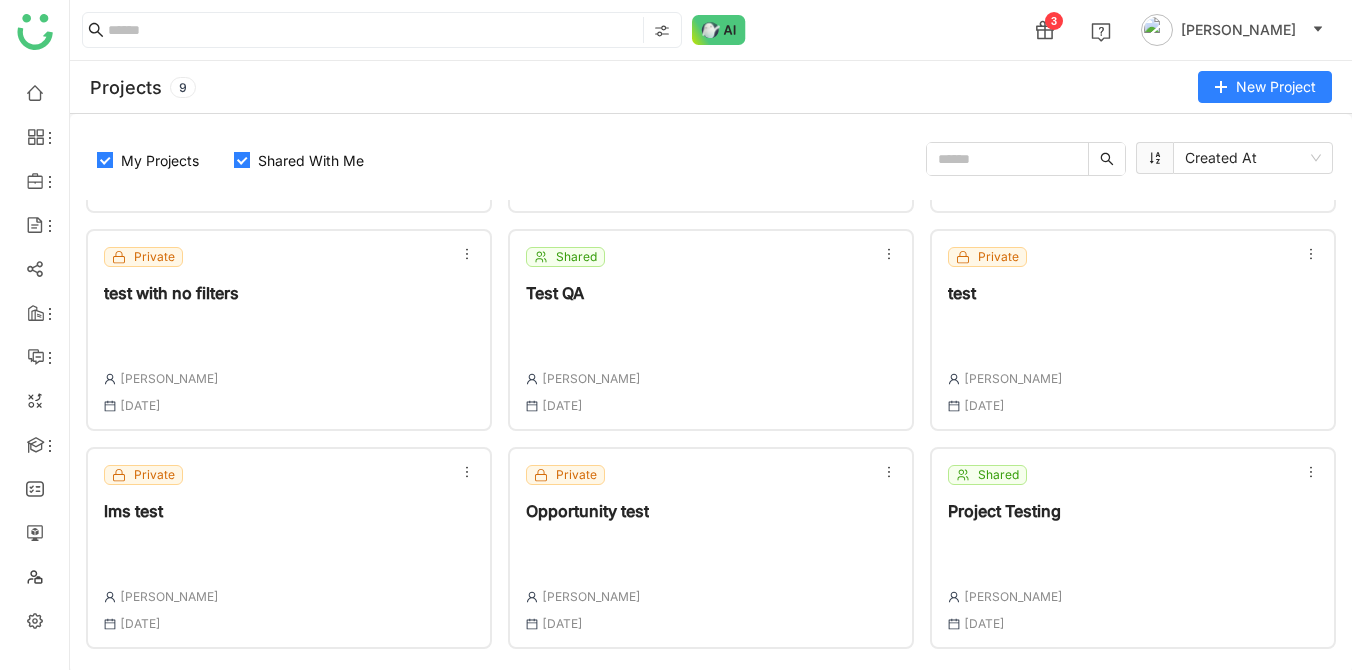 click on "Private  lms test  [PERSON_NAME] [DATE]" 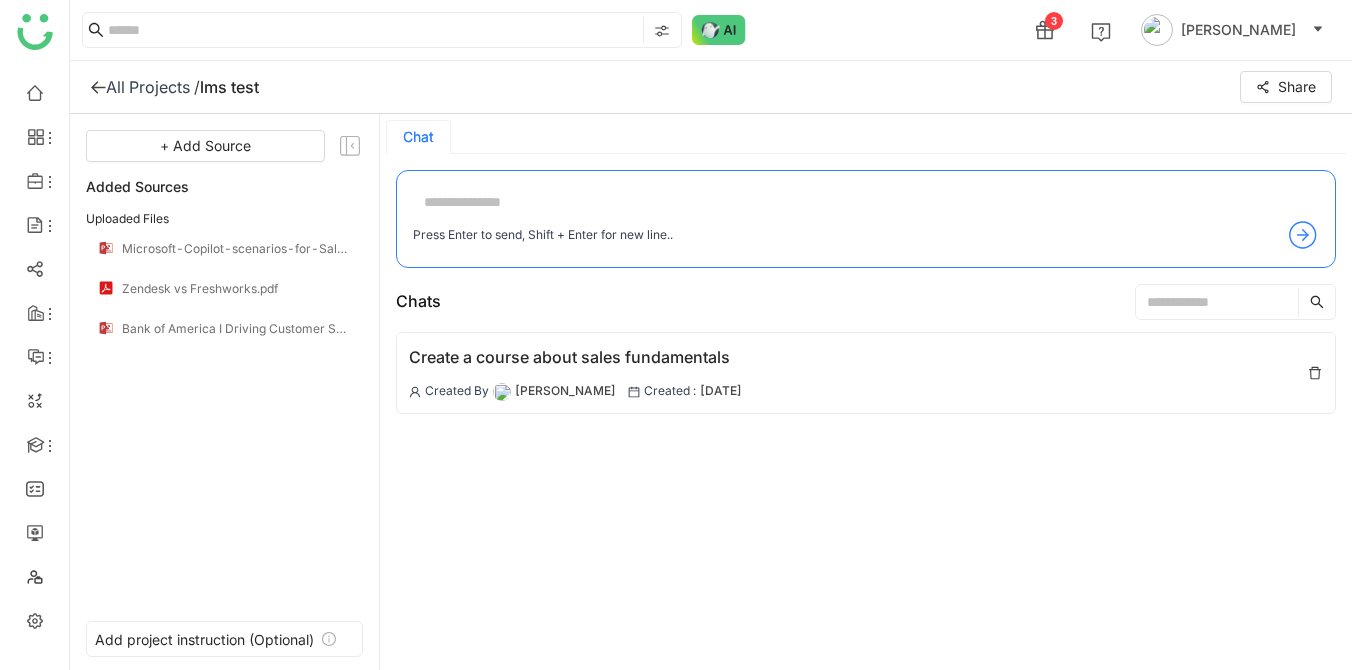 click at bounding box center (866, 203) 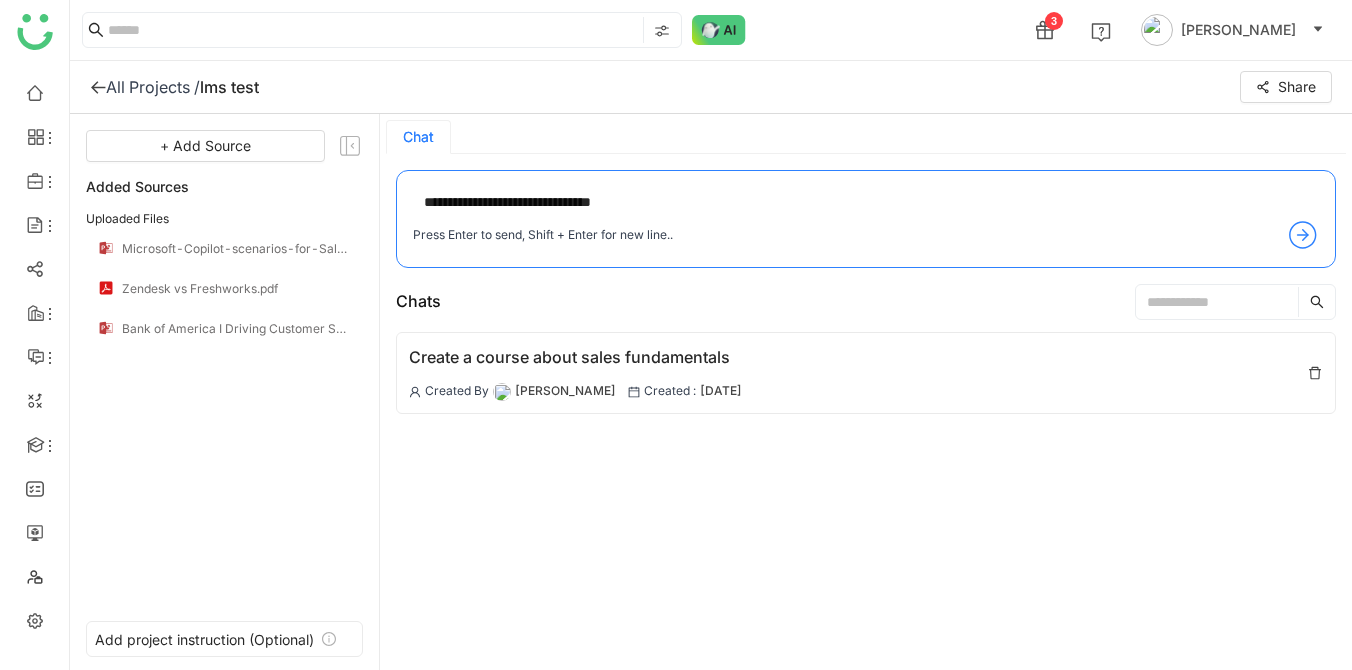 type on "**********" 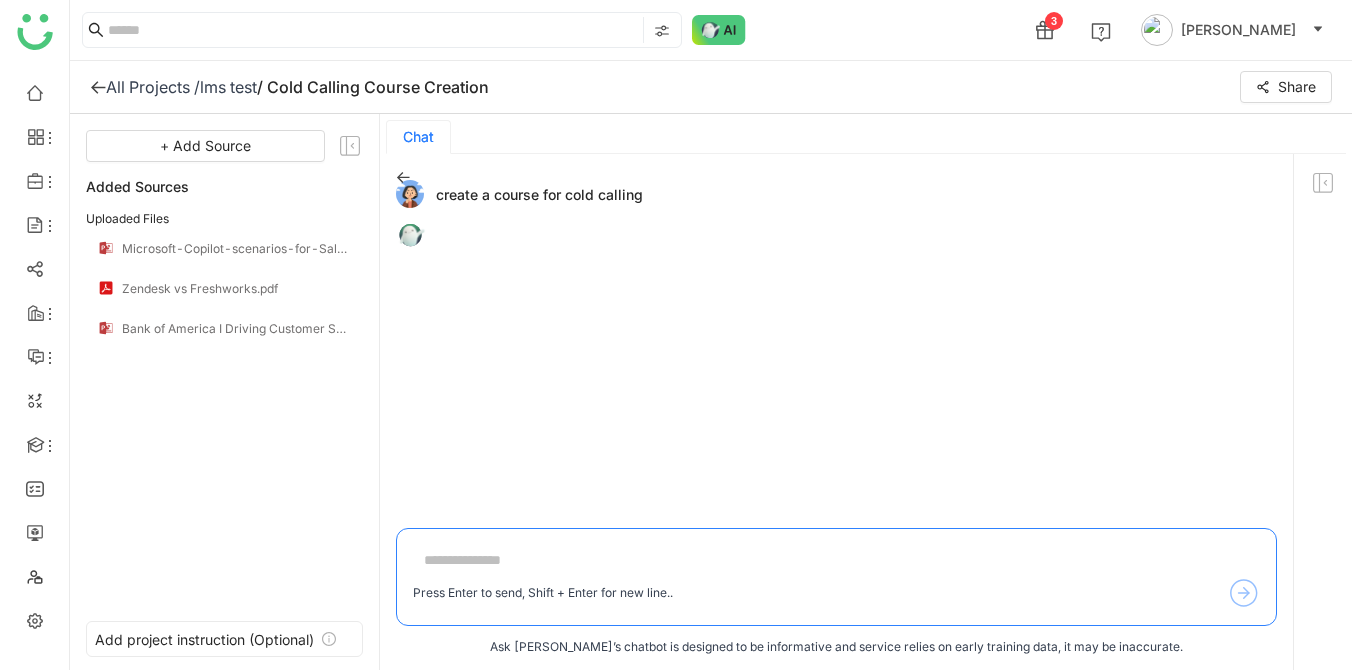 click on "3 Veena Pulicharla" 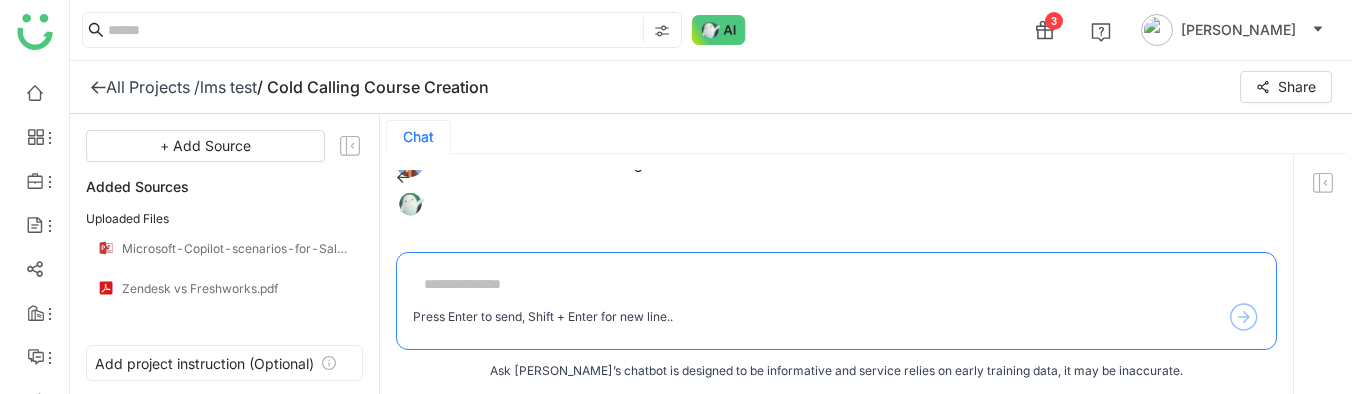 scroll, scrollTop: 0, scrollLeft: 0, axis: both 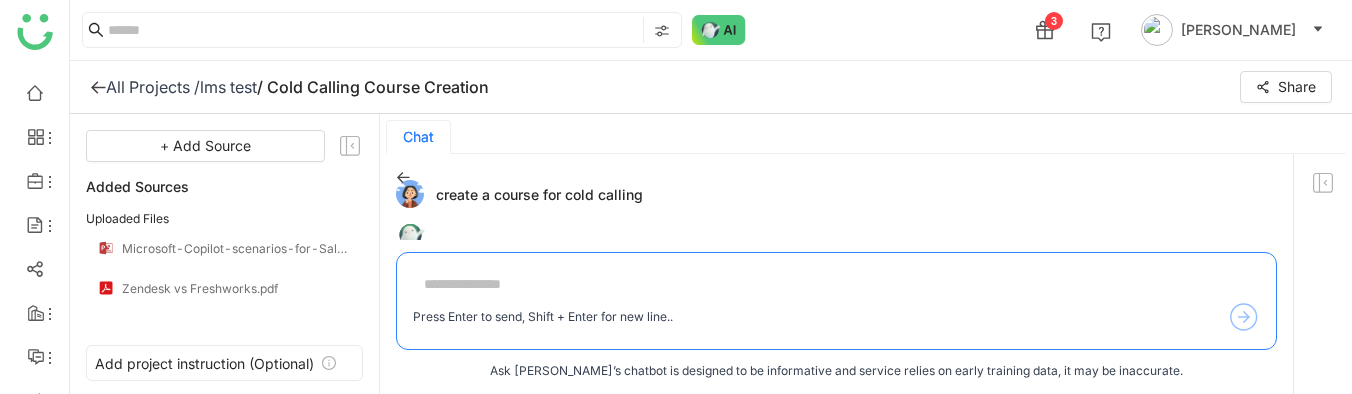 click on "create a course for cold calling" at bounding box center [828, 194] 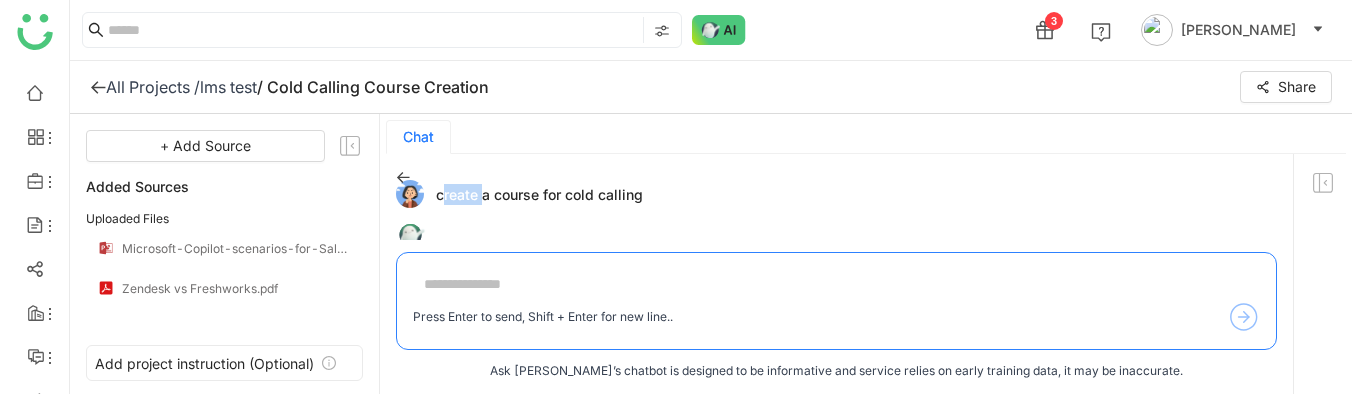 click on "create a course for cold calling" at bounding box center (828, 194) 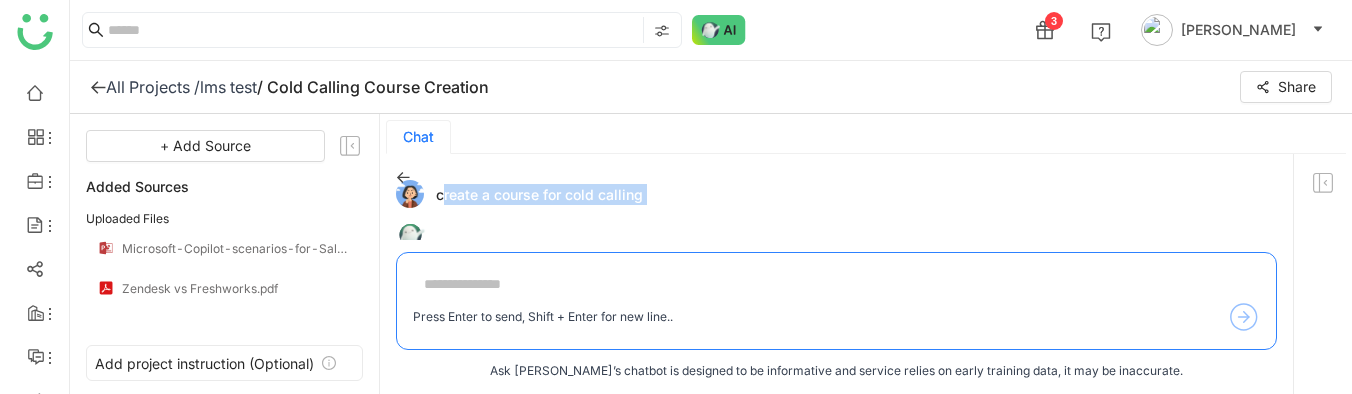 copy on "create a course for cold calling" 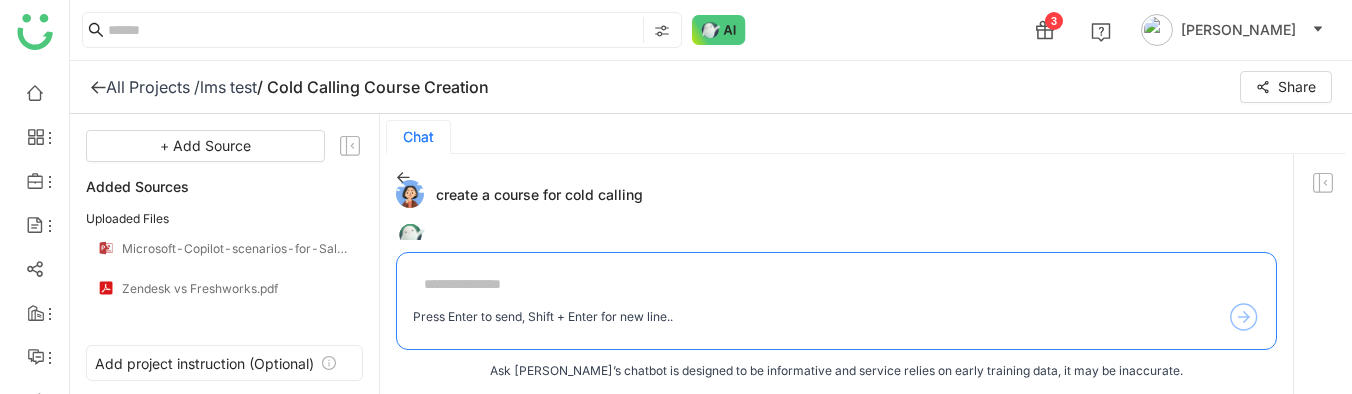 click on "create a course for cold calling" at bounding box center (828, 194) 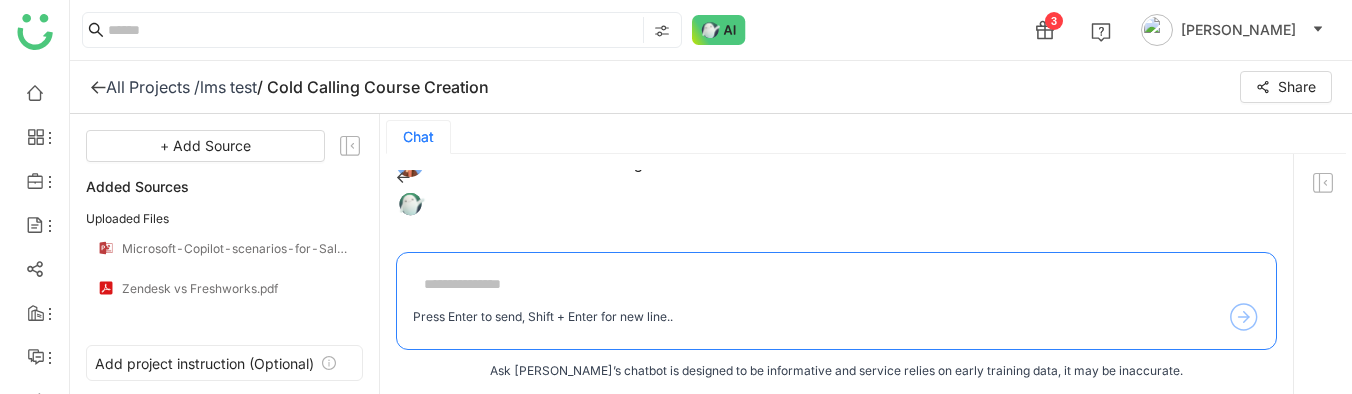 scroll, scrollTop: 0, scrollLeft: 0, axis: both 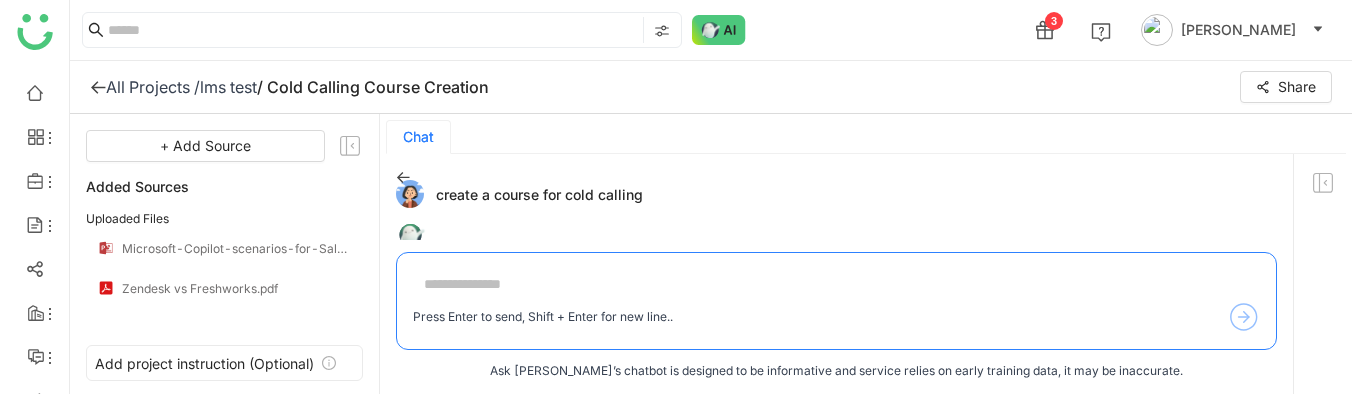 click on "create a course for cold calling
Press Enter to send, Shift + Enter for new line..
Ask Buddy’s chatbot is designed to be informative and service relies on early training data, it may be inaccurate." at bounding box center (836, 275) 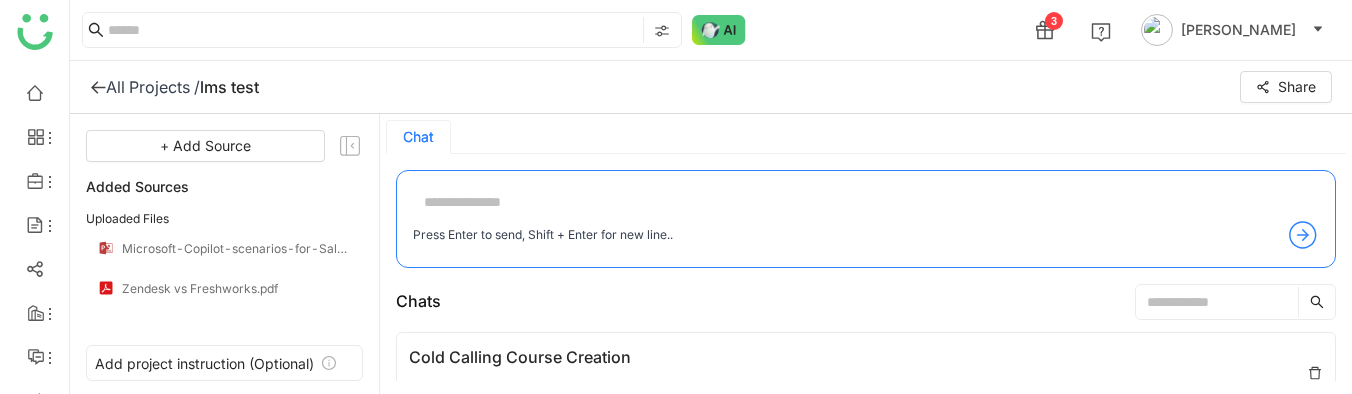 click at bounding box center [866, 203] 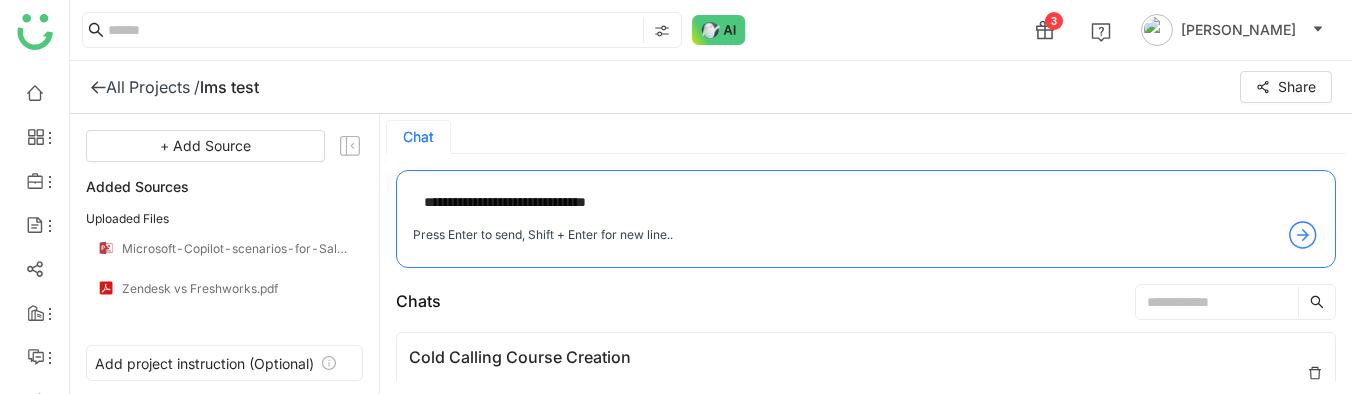 type on "**********" 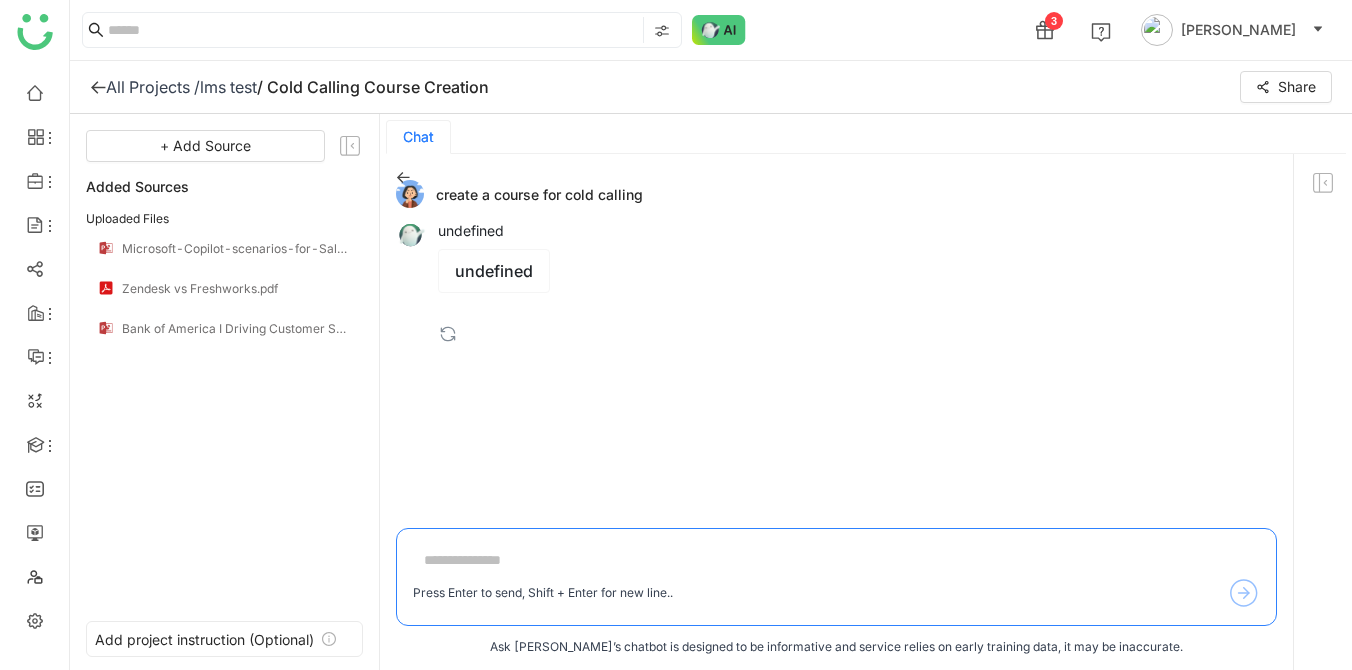 scroll, scrollTop: 0, scrollLeft: 0, axis: both 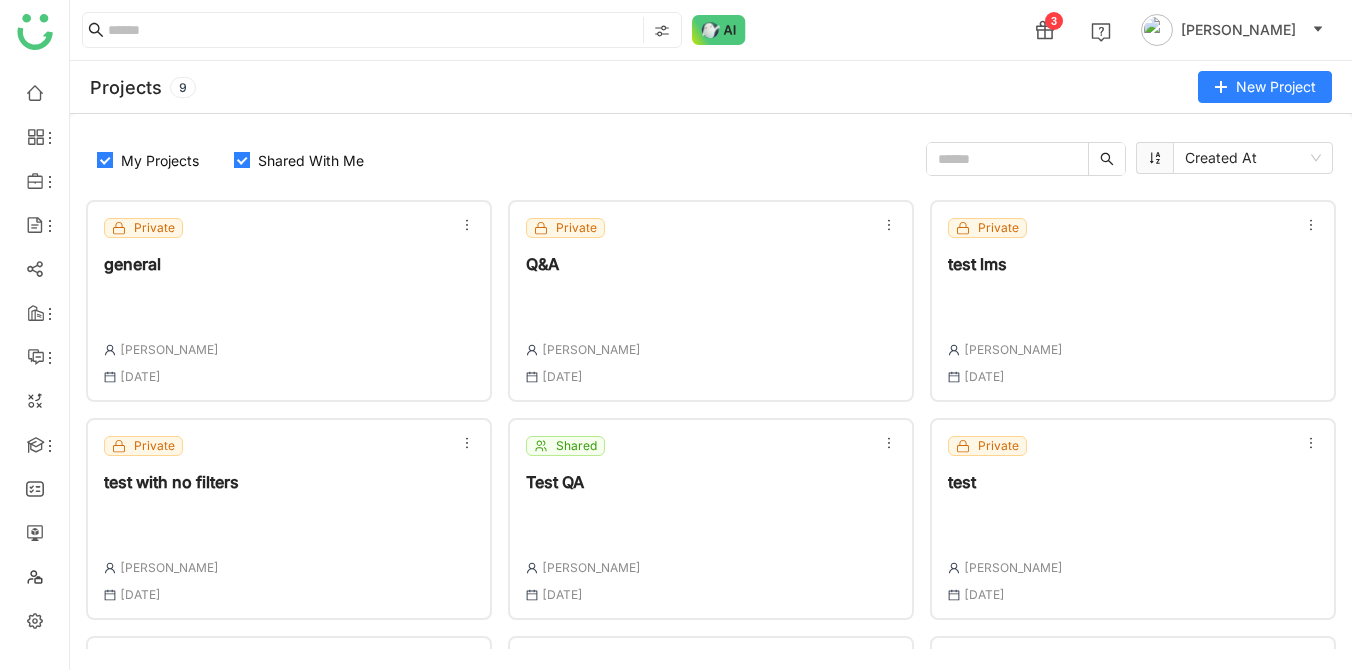 click on "Private  Q&A  Veena Pulicharla 07 May , 2025" 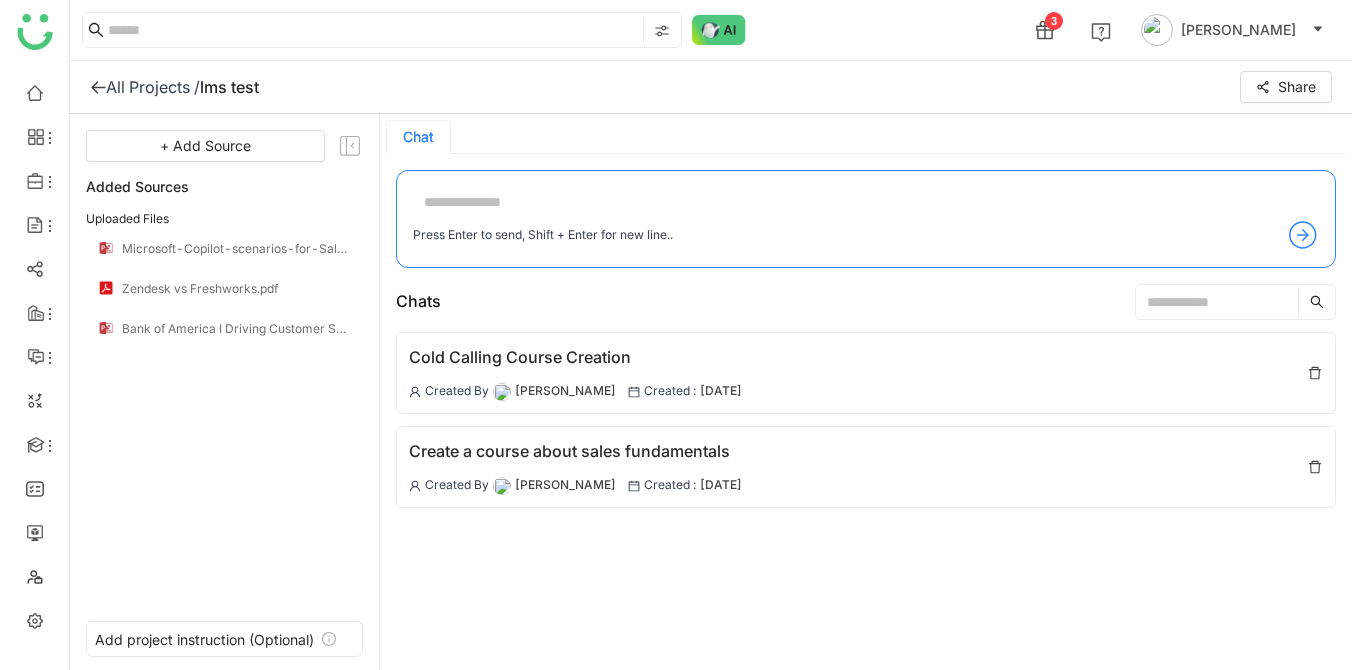 click on "All Projects /" 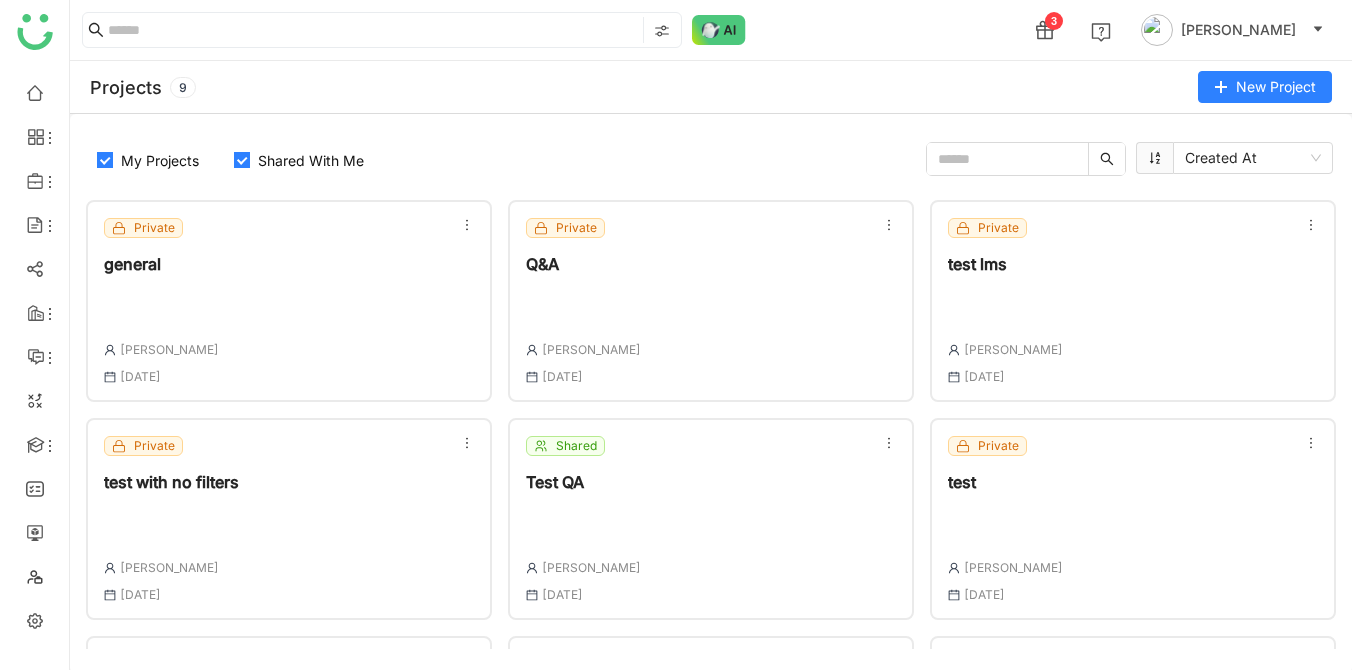 click on "Private  Q&A  Veena Pulicharla 07 May , 2025" 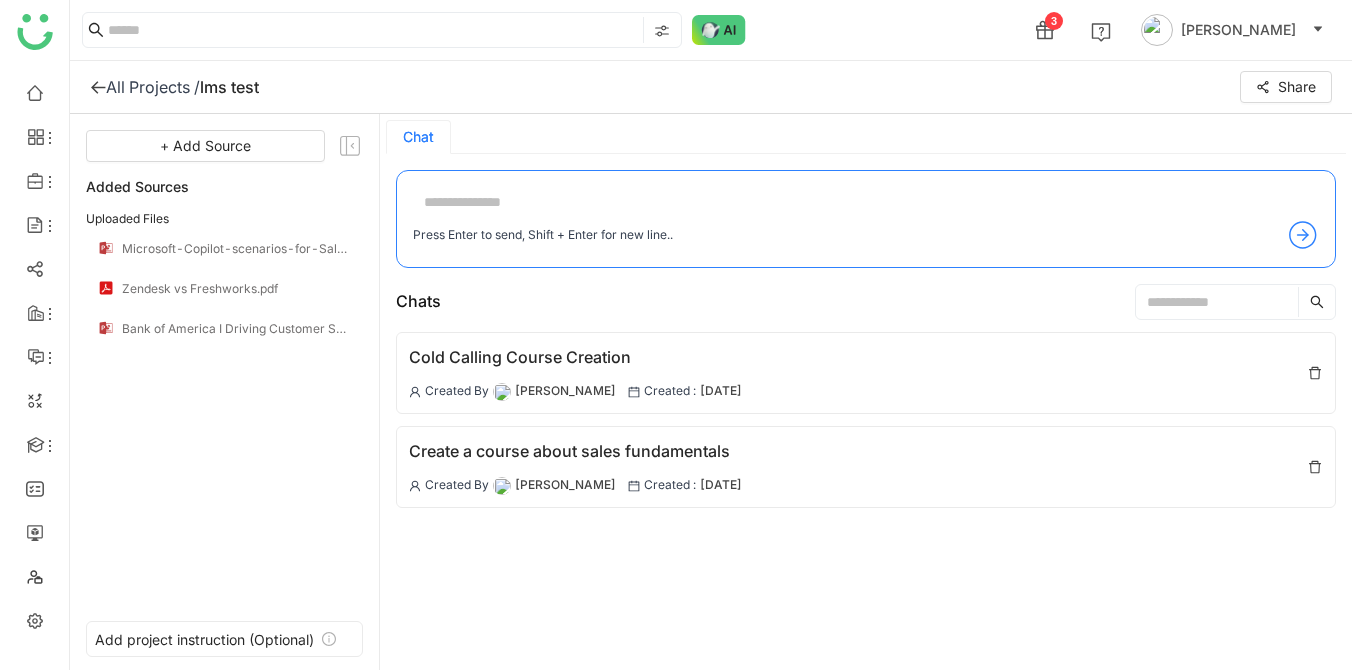 click 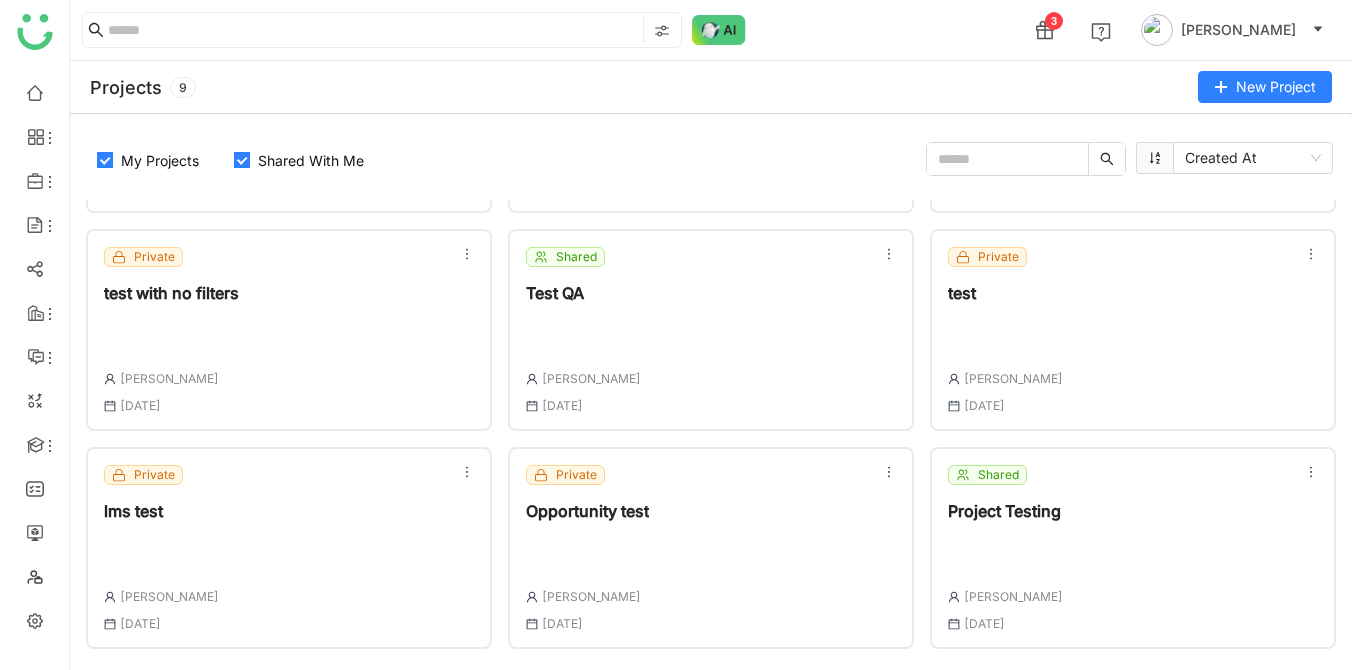scroll, scrollTop: 0, scrollLeft: 0, axis: both 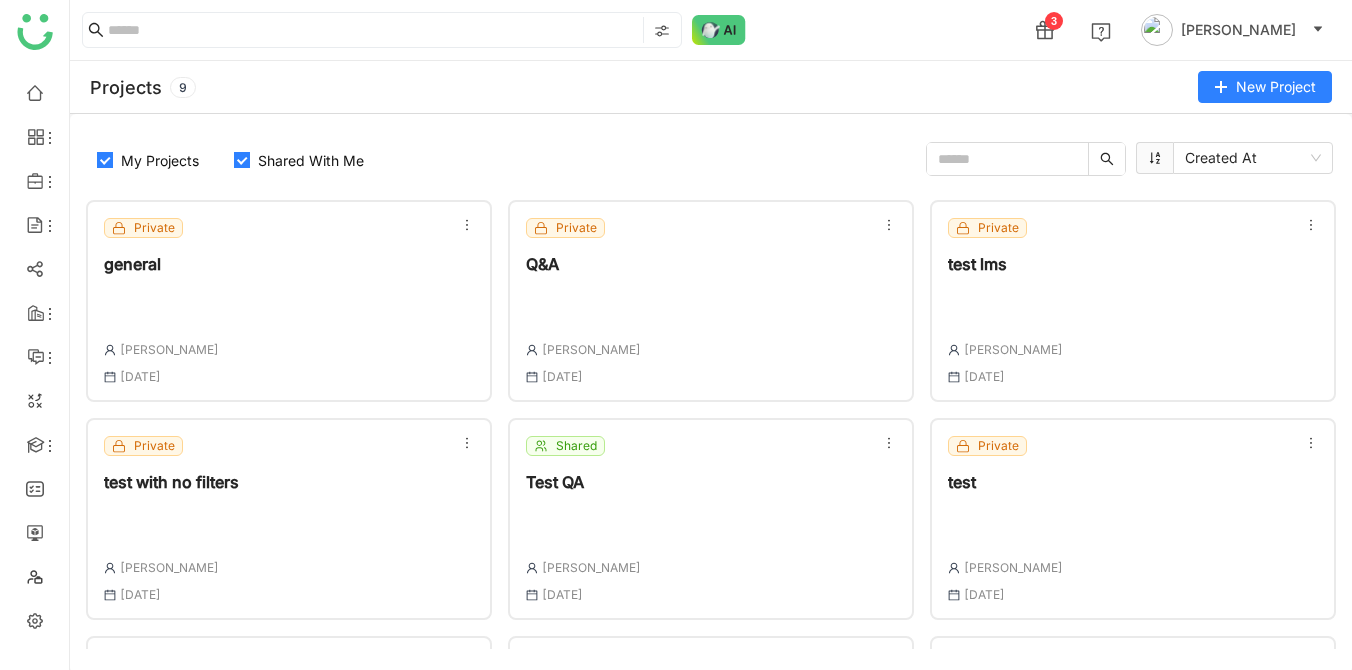 click 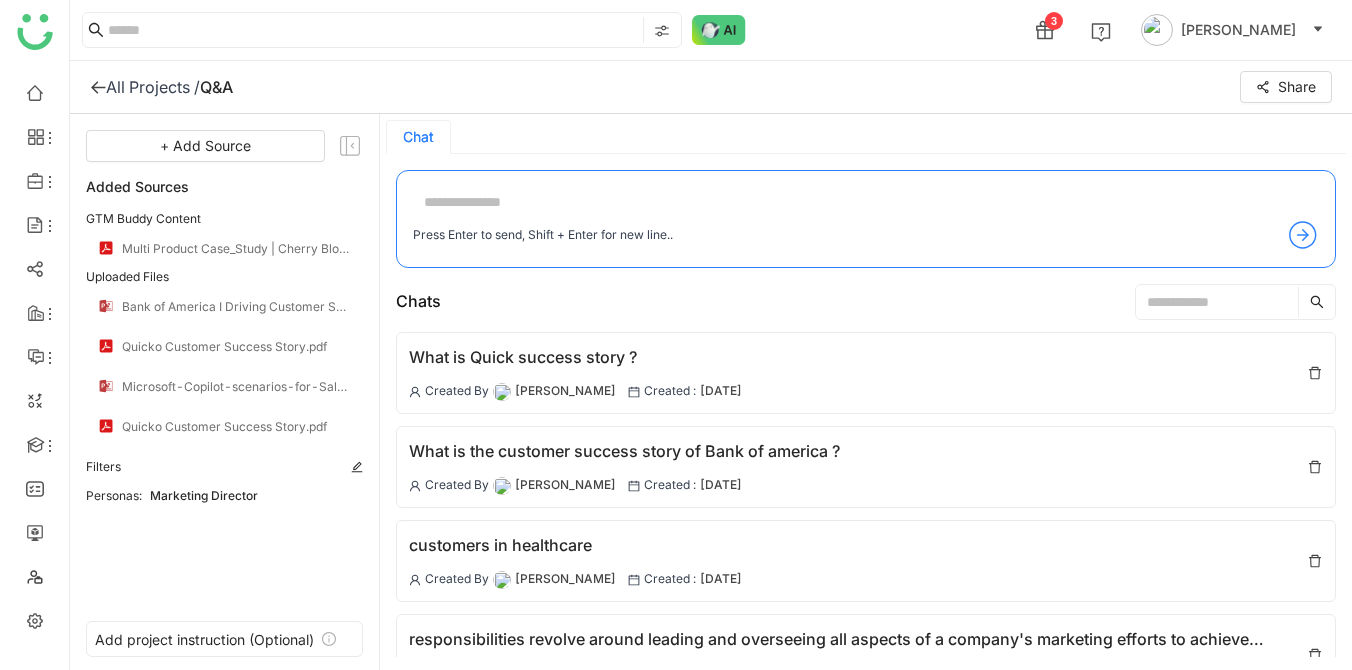 click at bounding box center (866, 203) 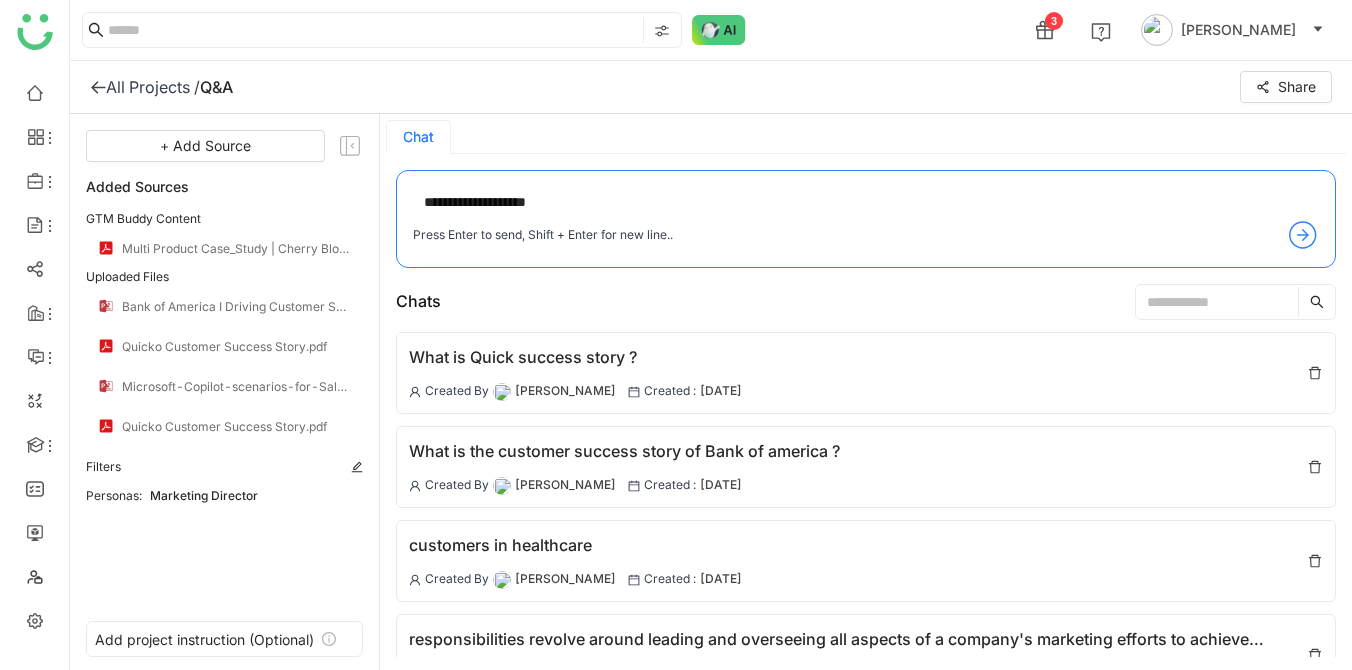 type on "**********" 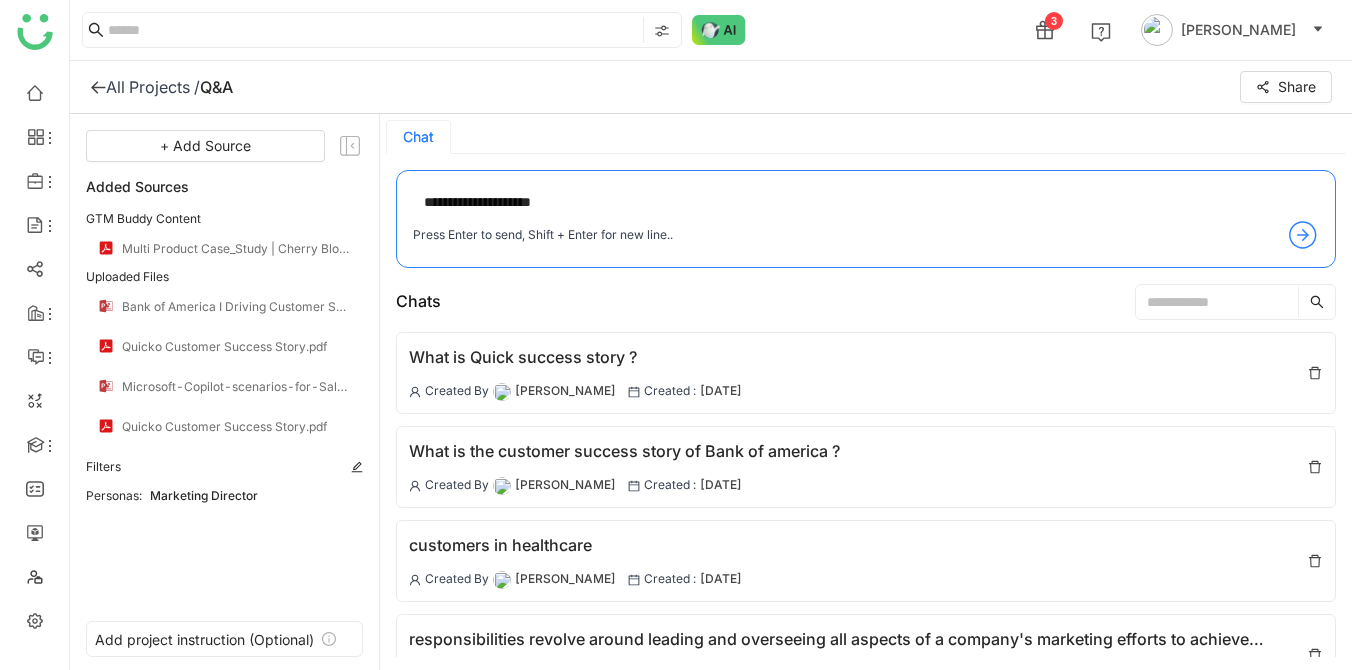 type 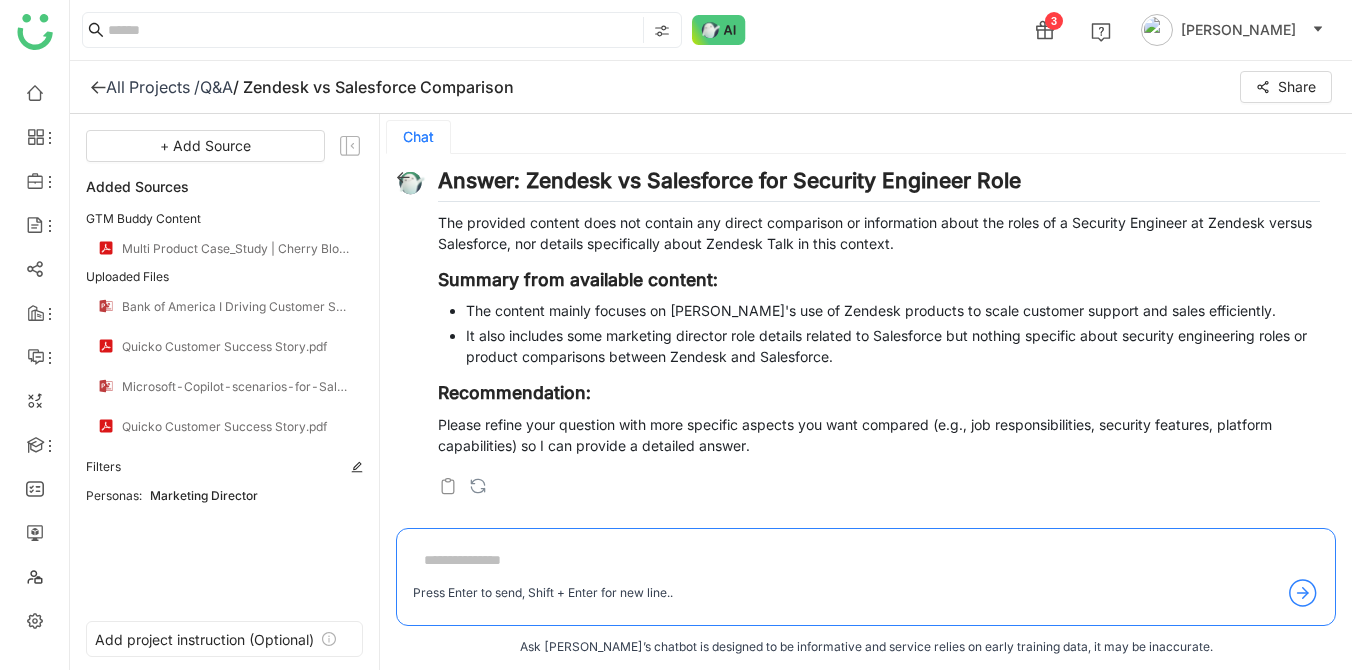 scroll, scrollTop: 0, scrollLeft: 0, axis: both 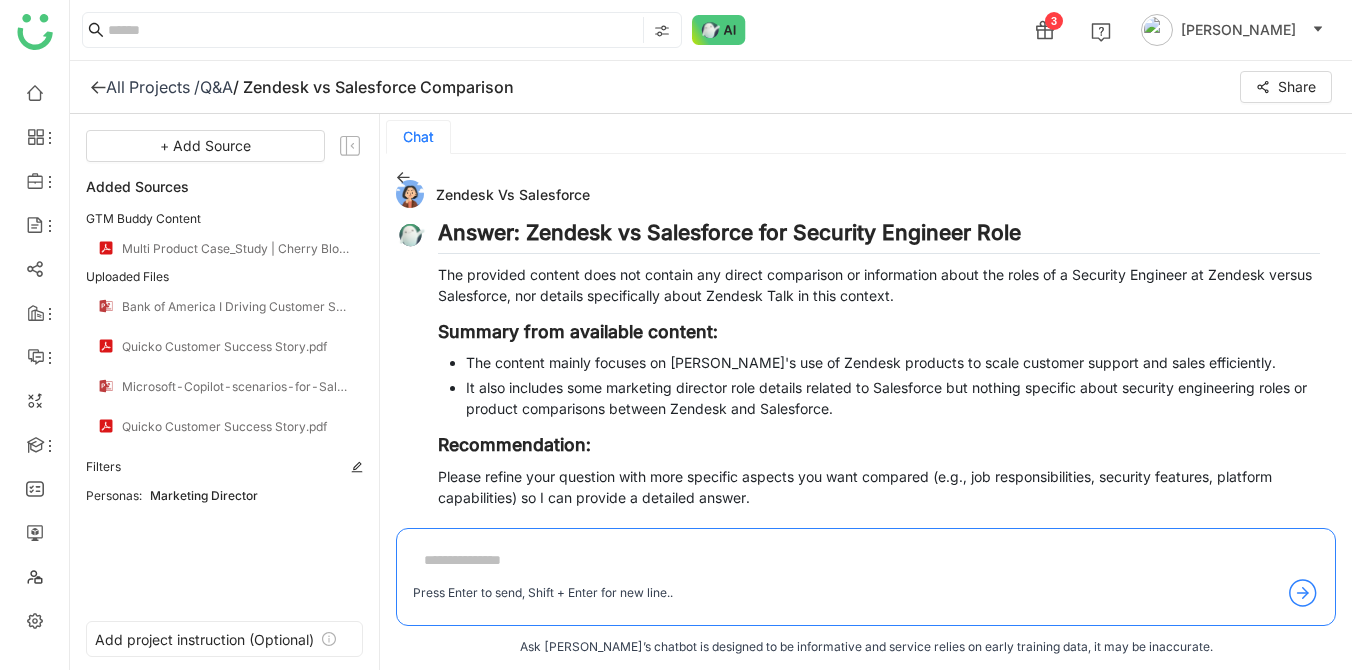 click on "Q&A" 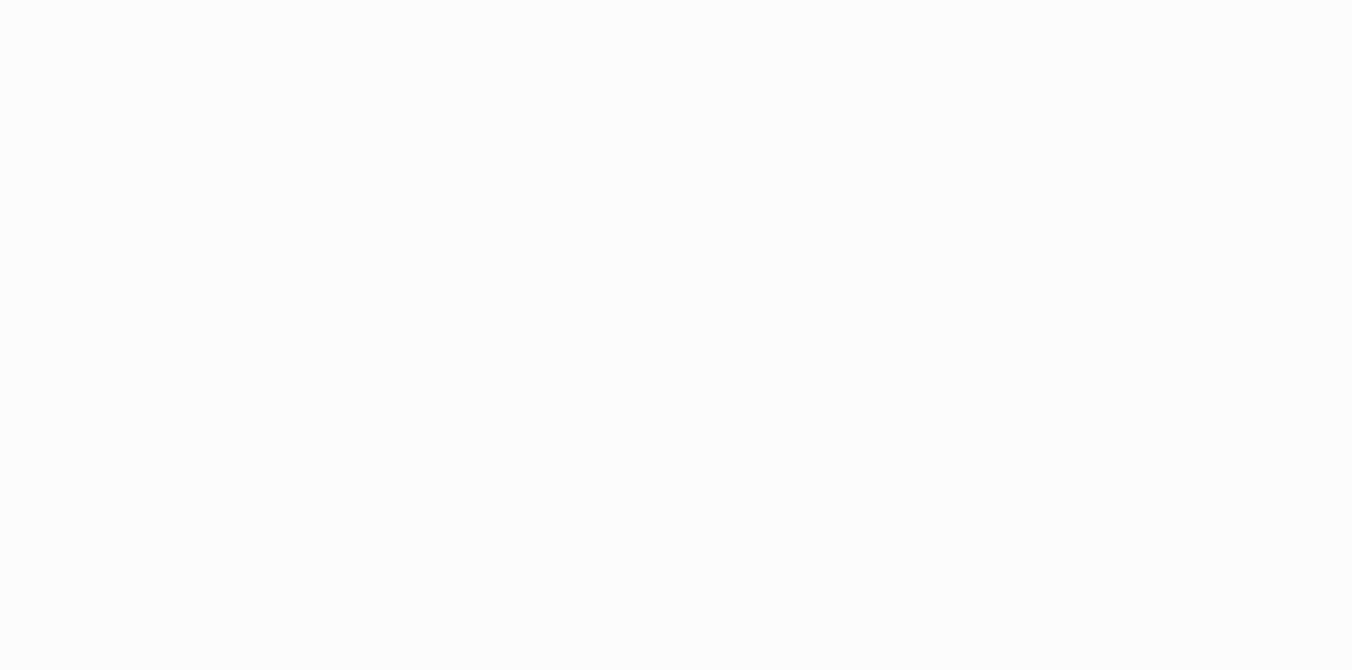 scroll, scrollTop: 0, scrollLeft: 0, axis: both 